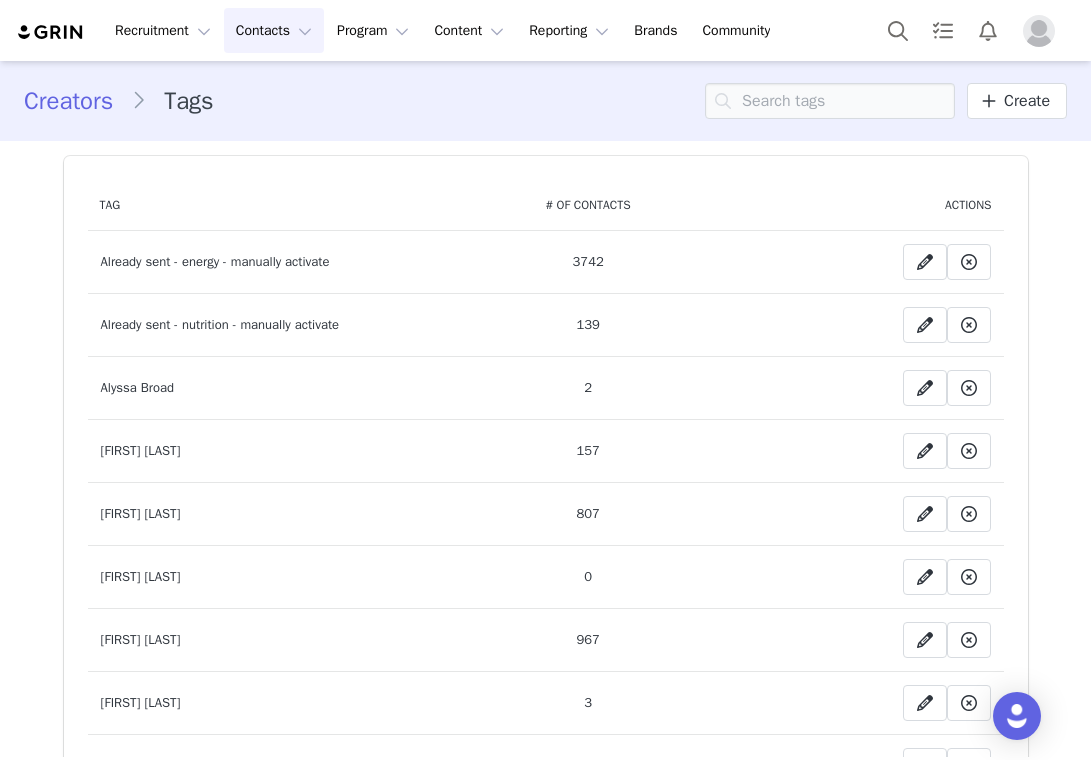 scroll, scrollTop: 0, scrollLeft: 0, axis: both 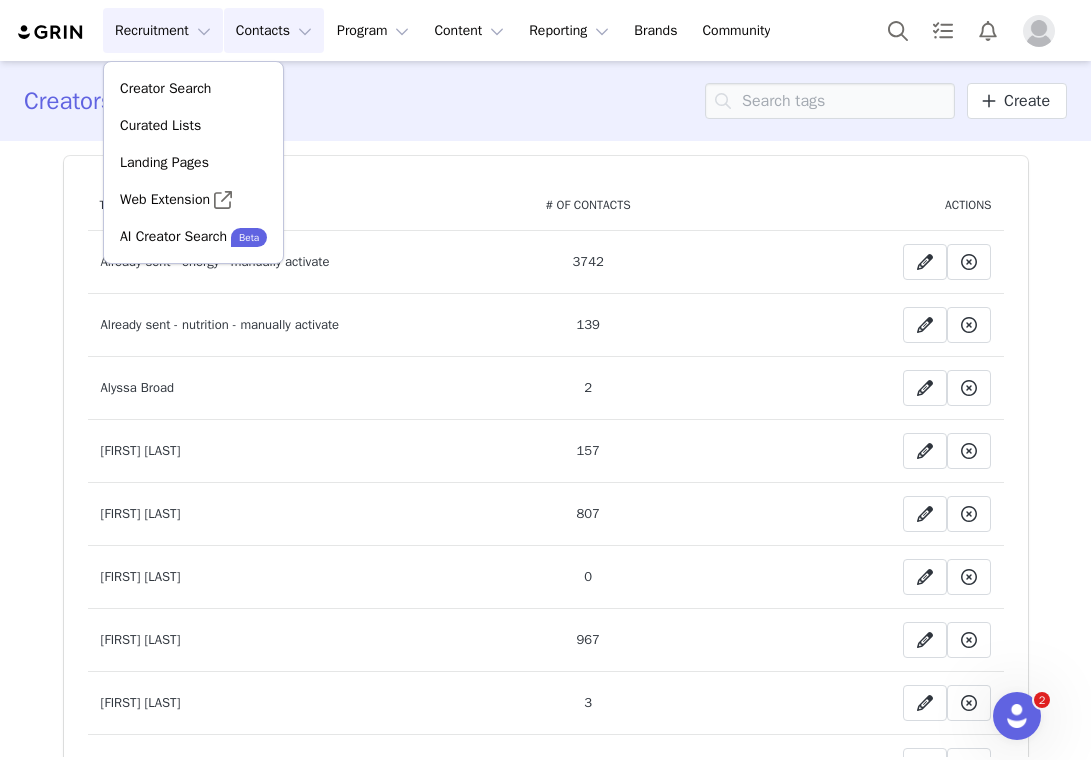 click on "Contacts Contacts" at bounding box center (274, 30) 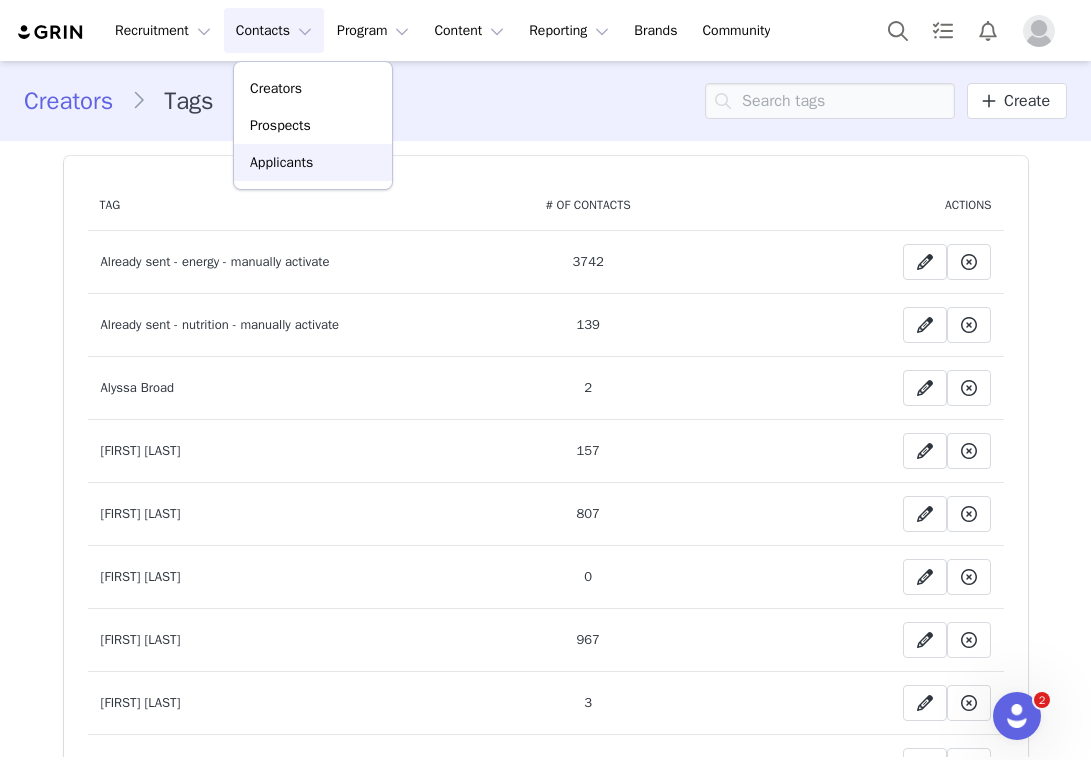 click on "Applicants" at bounding box center (281, 162) 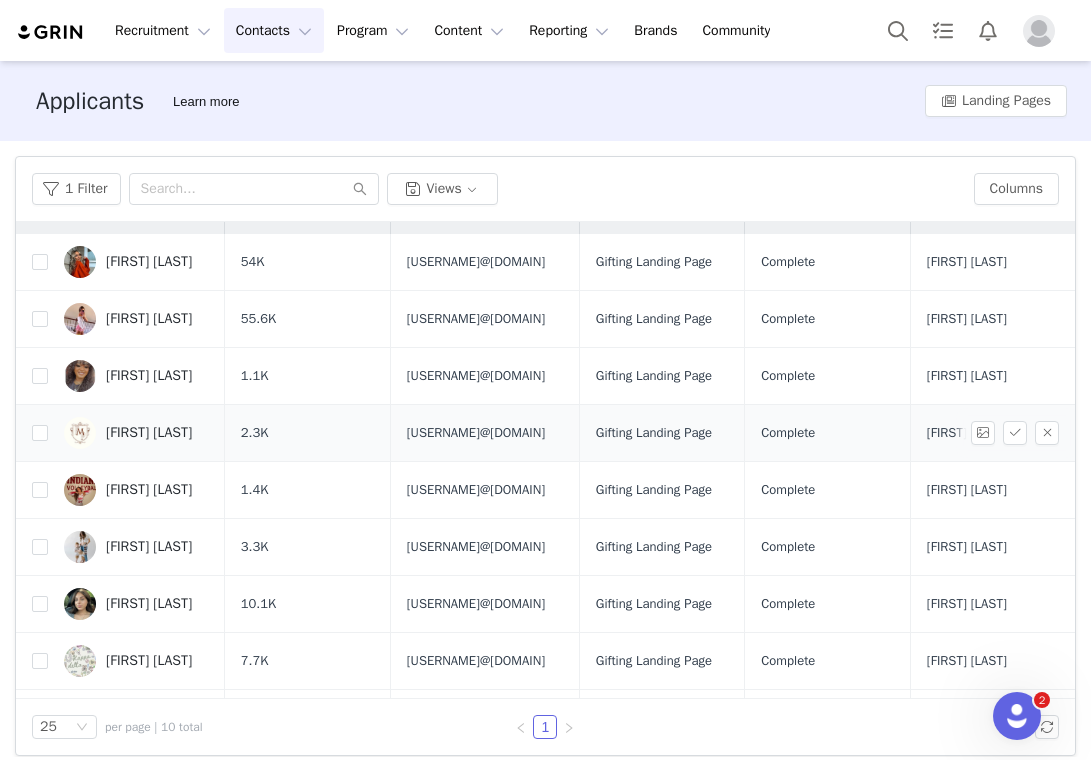 scroll, scrollTop: 41, scrollLeft: 0, axis: vertical 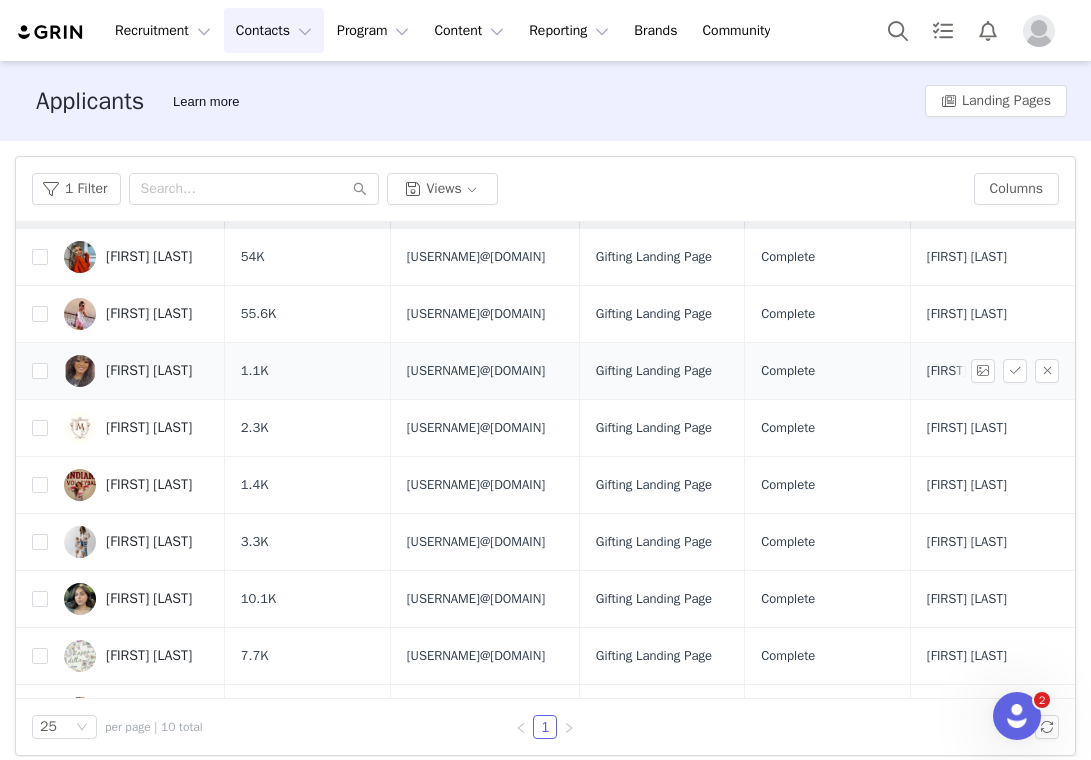 type 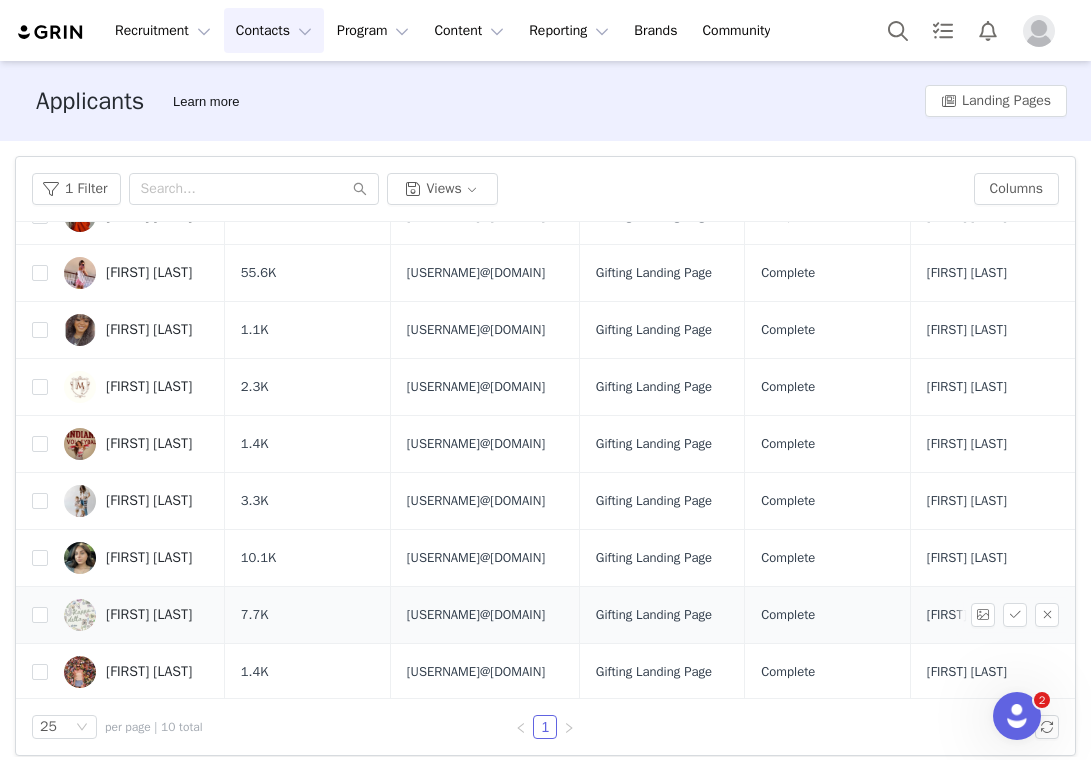 scroll, scrollTop: 141, scrollLeft: 0, axis: vertical 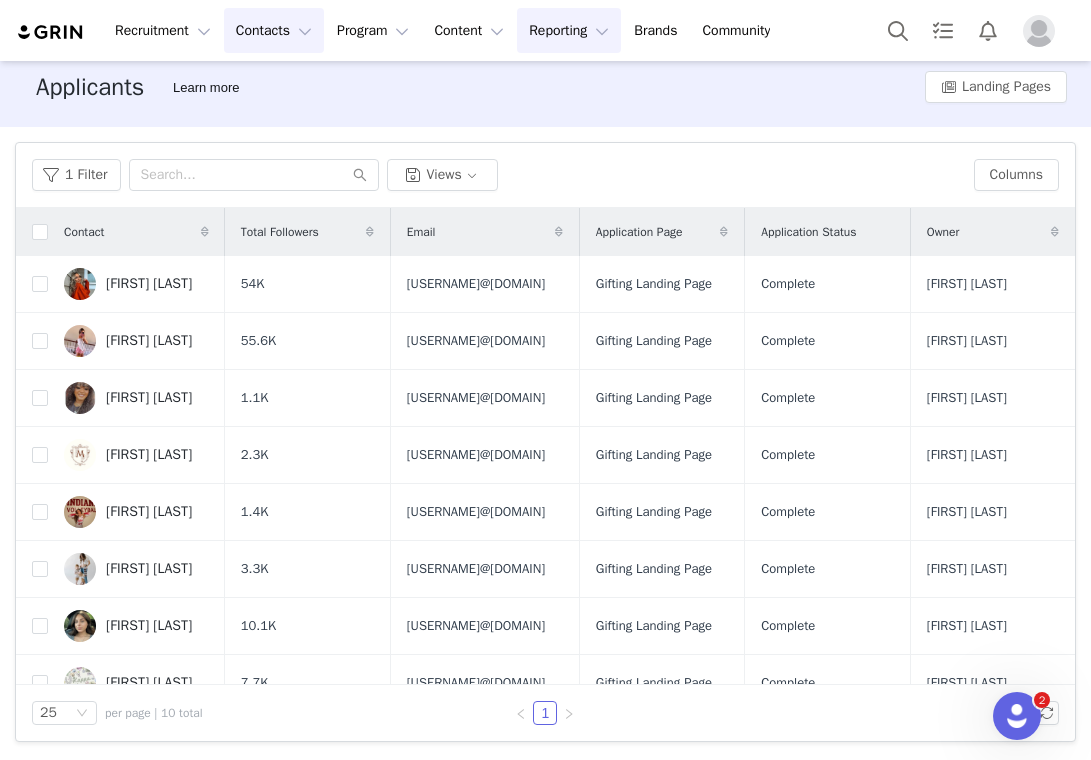 click on "Reporting Reporting" at bounding box center (569, 30) 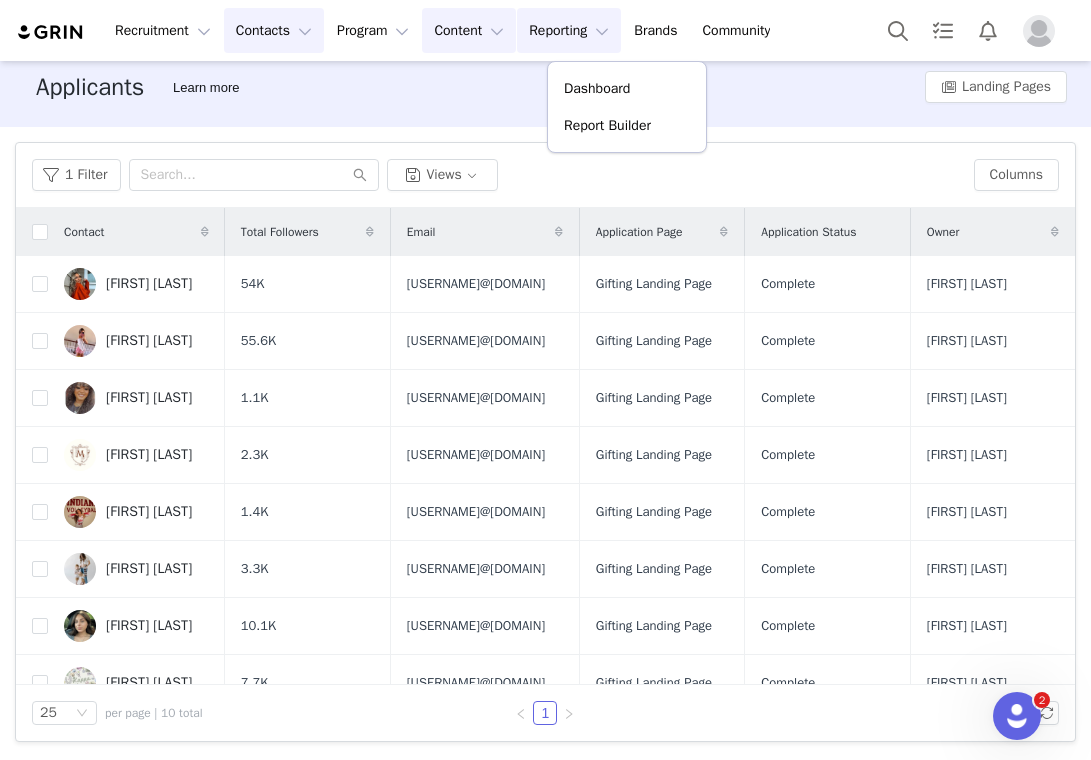 click on "Content Content" at bounding box center [469, 30] 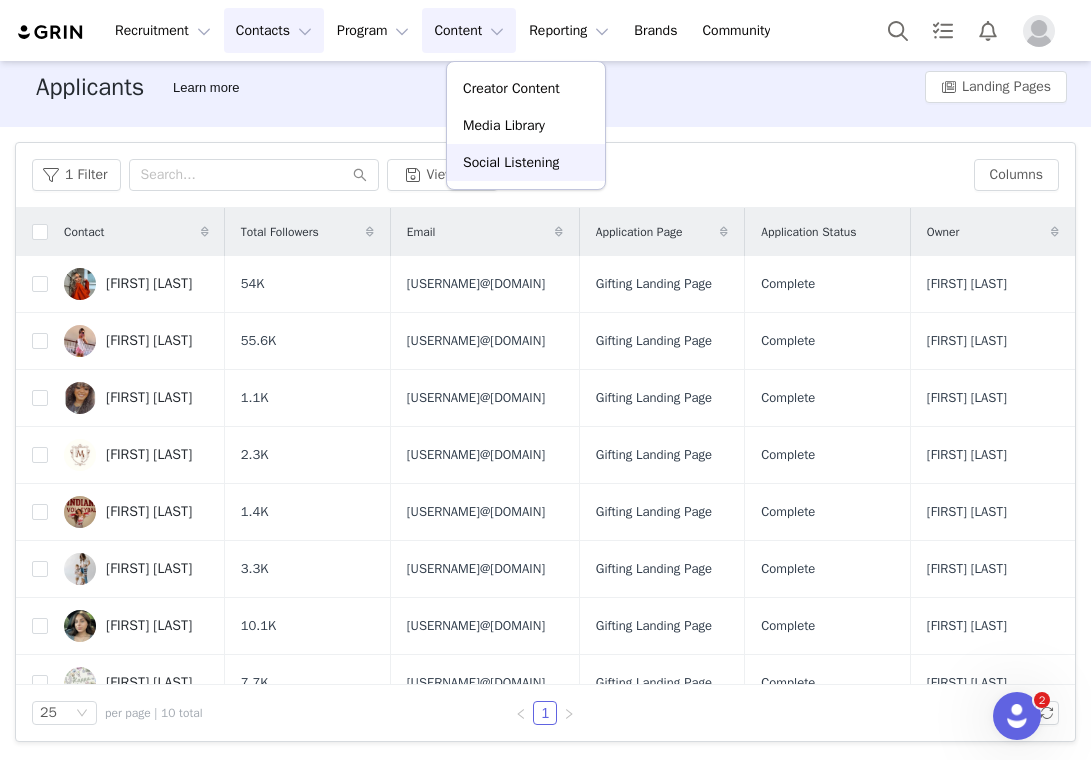 click on "Social Listening" at bounding box center [511, 162] 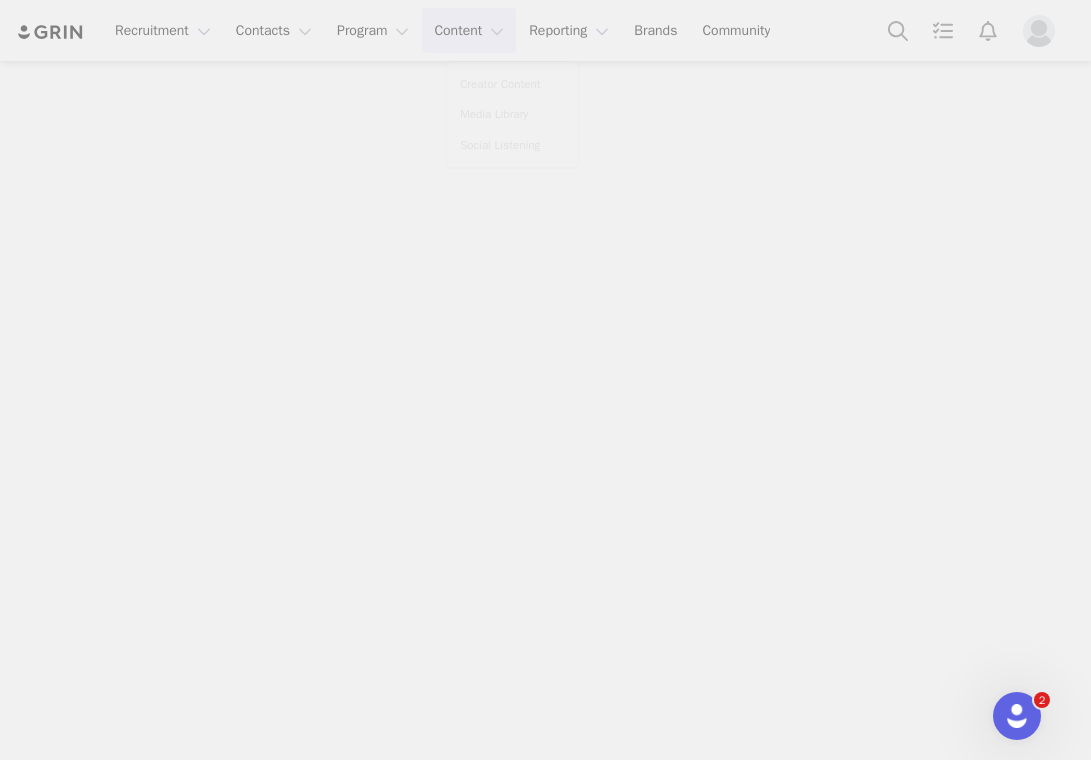 scroll, scrollTop: 0, scrollLeft: 0, axis: both 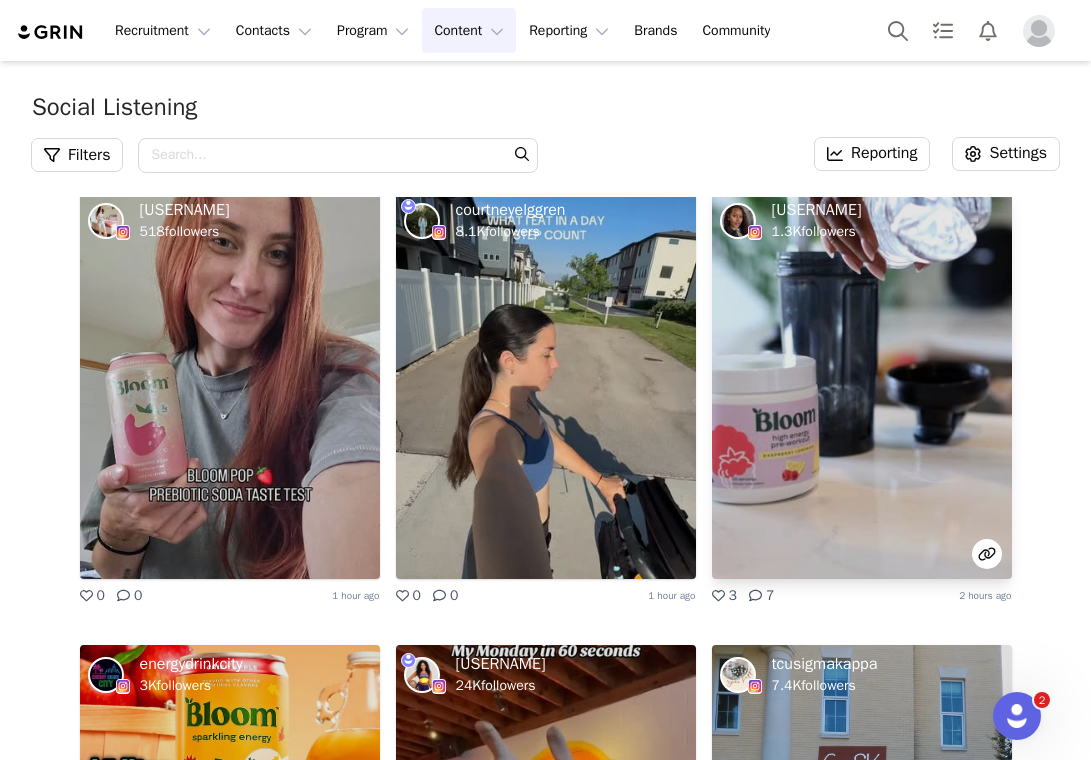 click at bounding box center [862, 385] 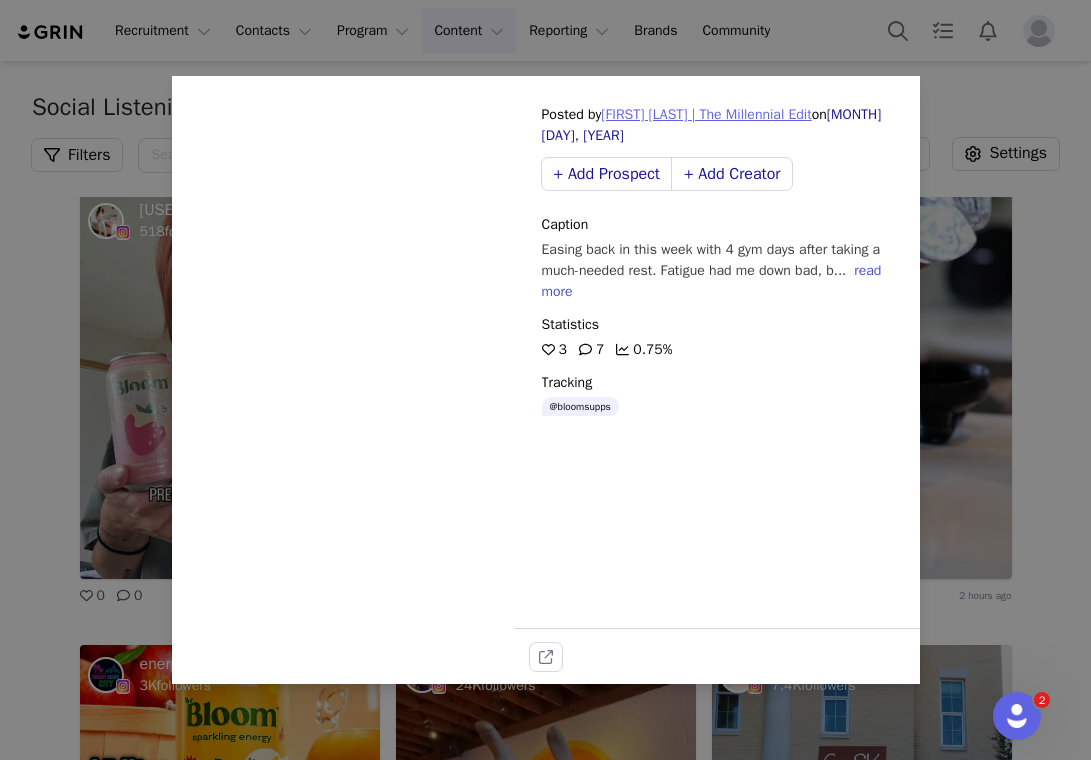 click on "Valerie Foster | The Millennial Edit" at bounding box center (706, 114) 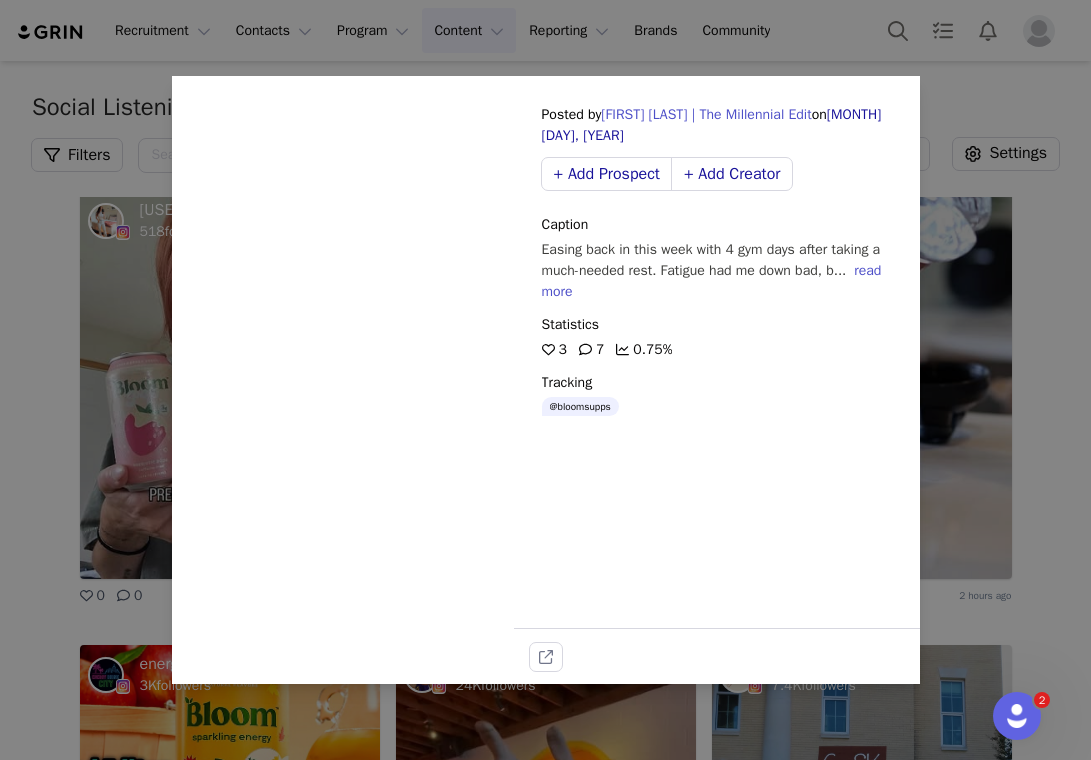 click on "Sorry, your browser does not support videos. Posted by  Valerie Foster | The Millennial Edit  on  Aug 05, 2025 + Add Prospect + Add Creator Caption Easing back in this week with 4 gym days after taking a much-needed rest. Fatigue had me down bad, b... read more Statistics 3 7 0.75% Tracking @bloomsupps" at bounding box center [545, 380] 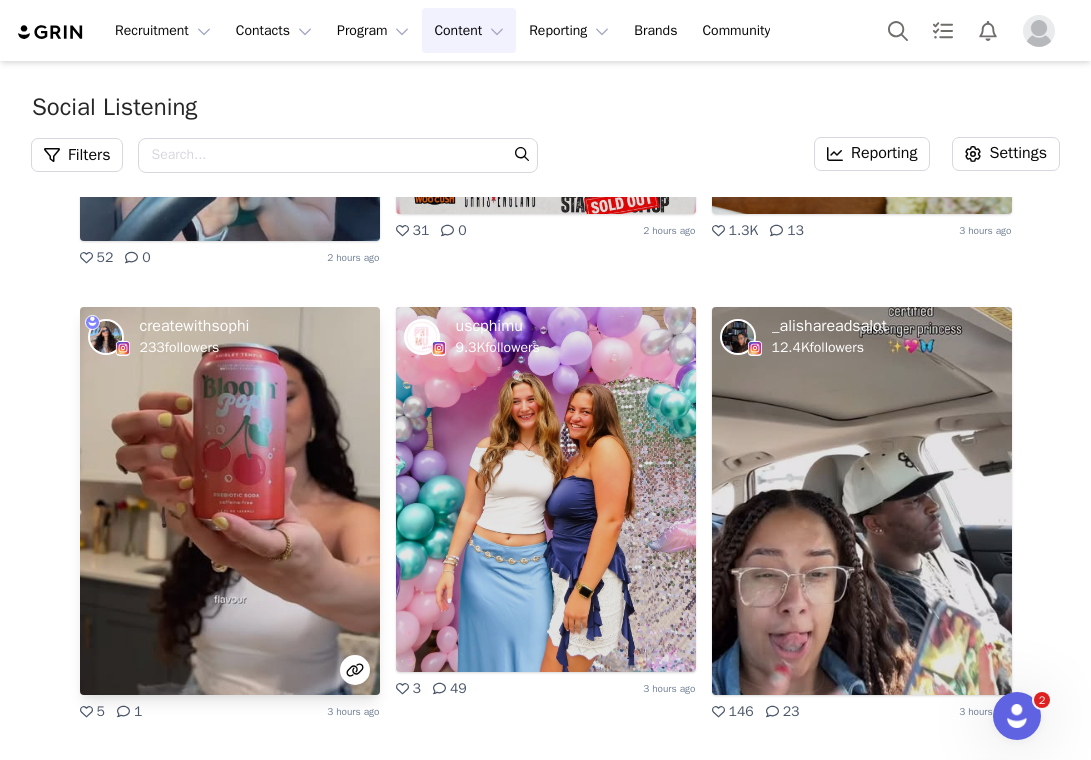 scroll, scrollTop: 1248, scrollLeft: 0, axis: vertical 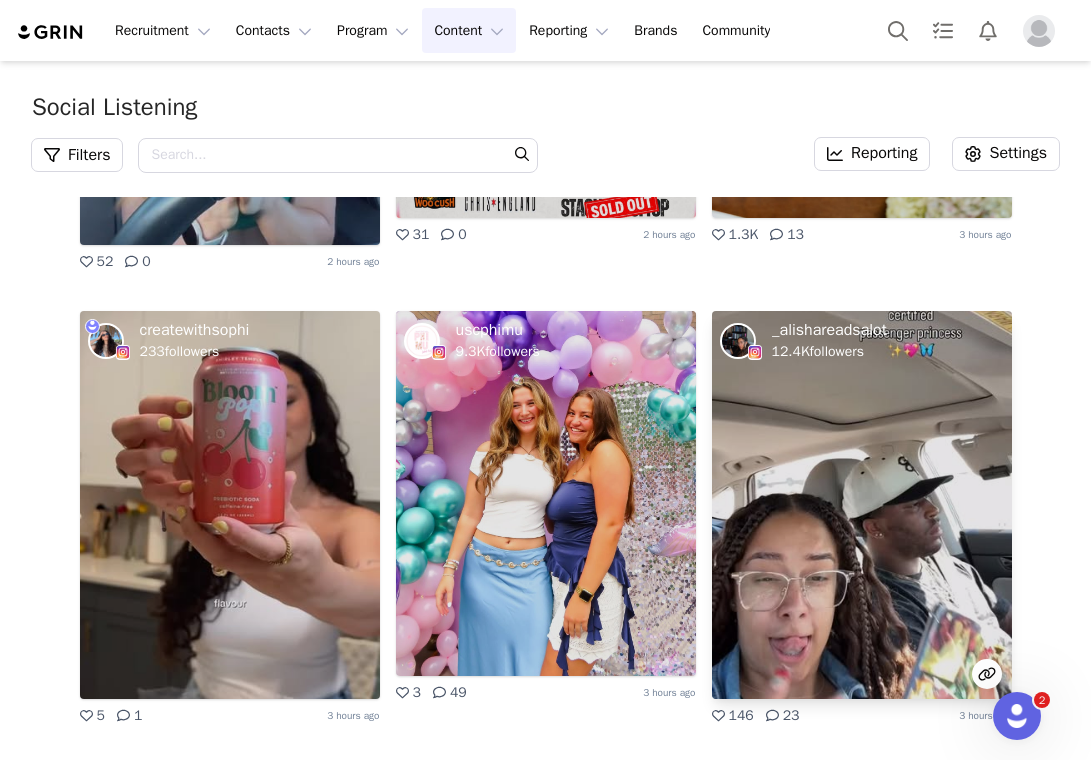 click at bounding box center (862, 505) 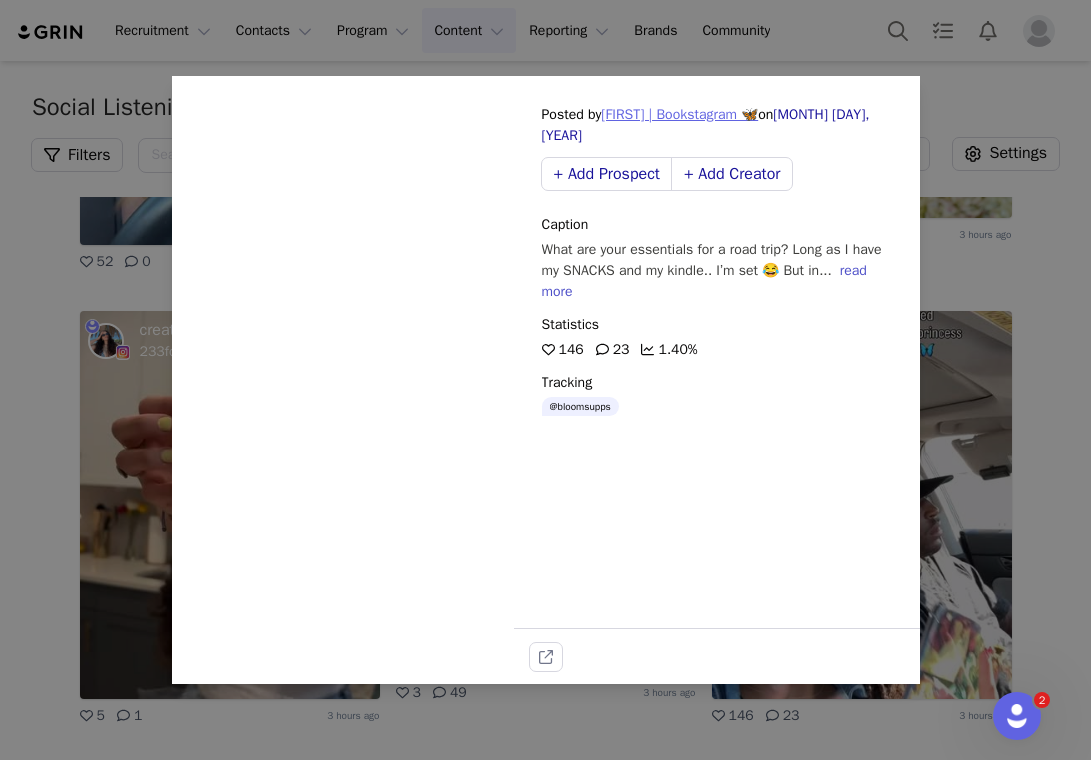 click on "Alisha | Bookstagram 🦋" at bounding box center (679, 114) 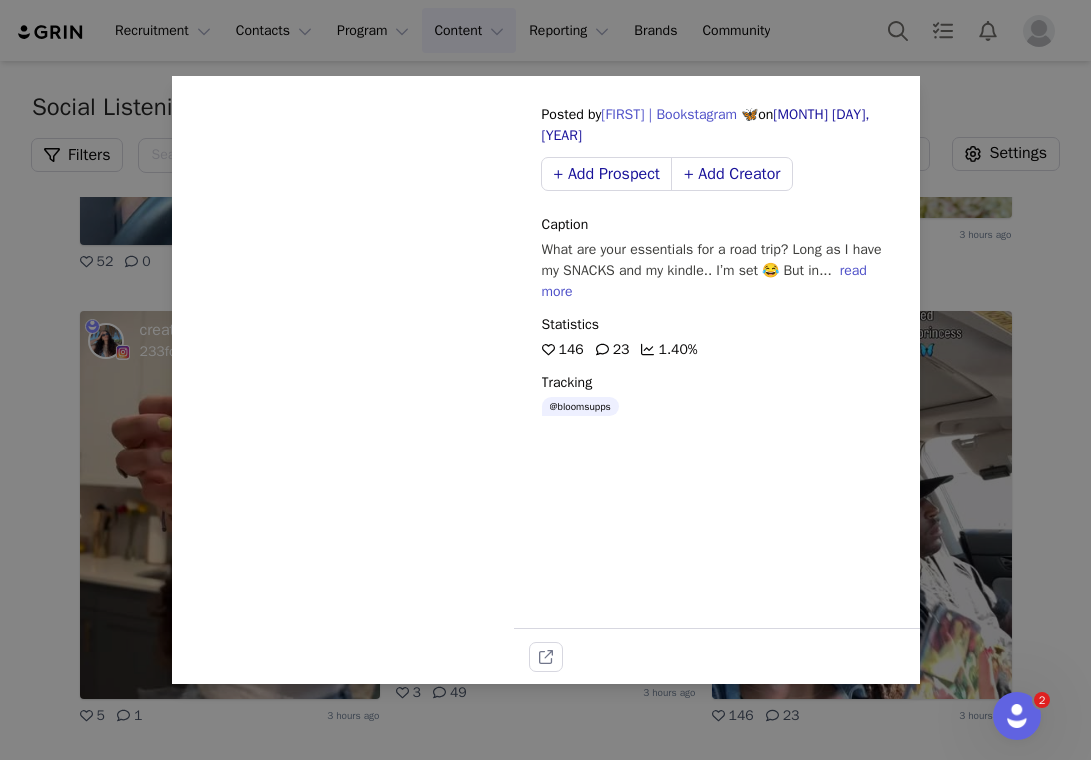 click on "Sorry, your browser does not support videos. Posted by  Alisha | Bookstagram 🦋  on  Aug 05, 2025 + Add Prospect + Add Creator Caption What are your essentials for a road trip? Long as I have my SNACKS and my kindle.. I’m set 😂 But in... read more Statistics 146 23 1.40% Tracking @bloomsupps" at bounding box center (545, 380) 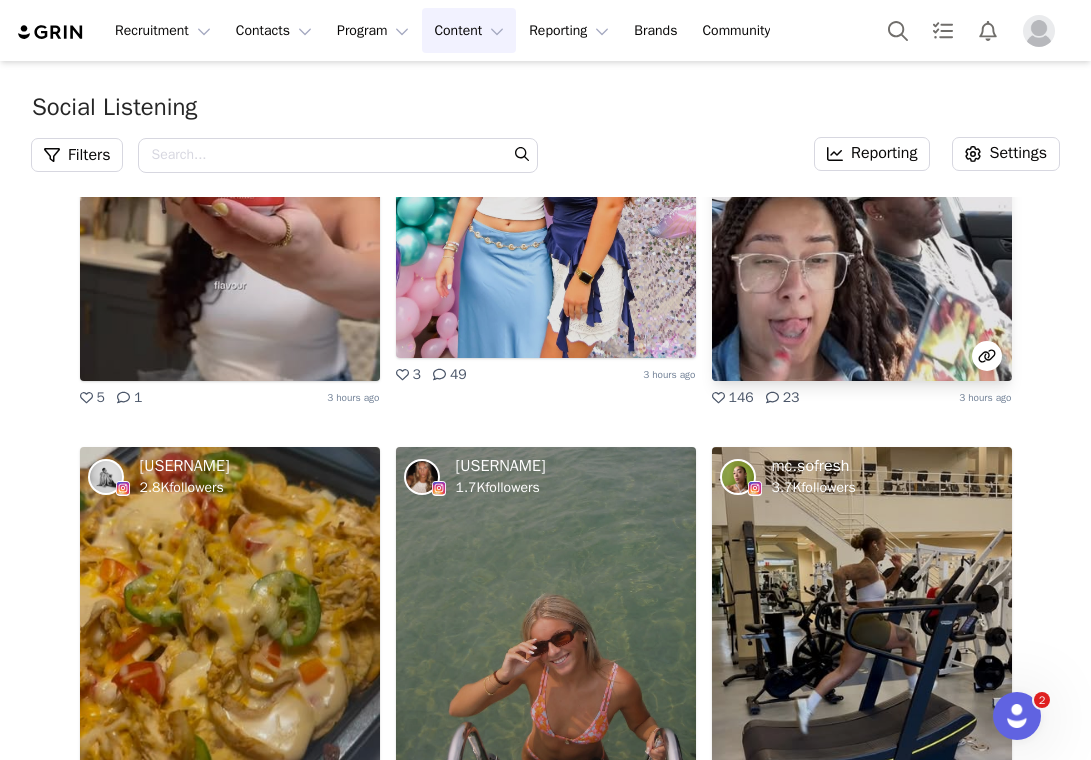 scroll, scrollTop: 1684, scrollLeft: 0, axis: vertical 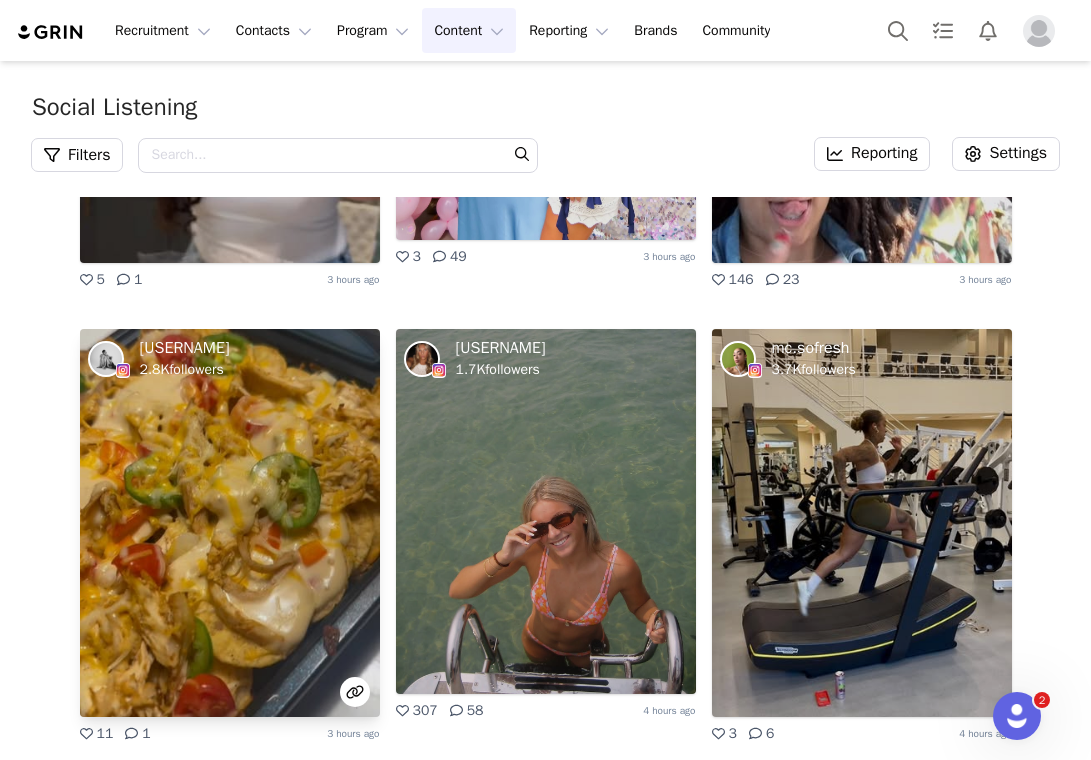 click at bounding box center (230, 523) 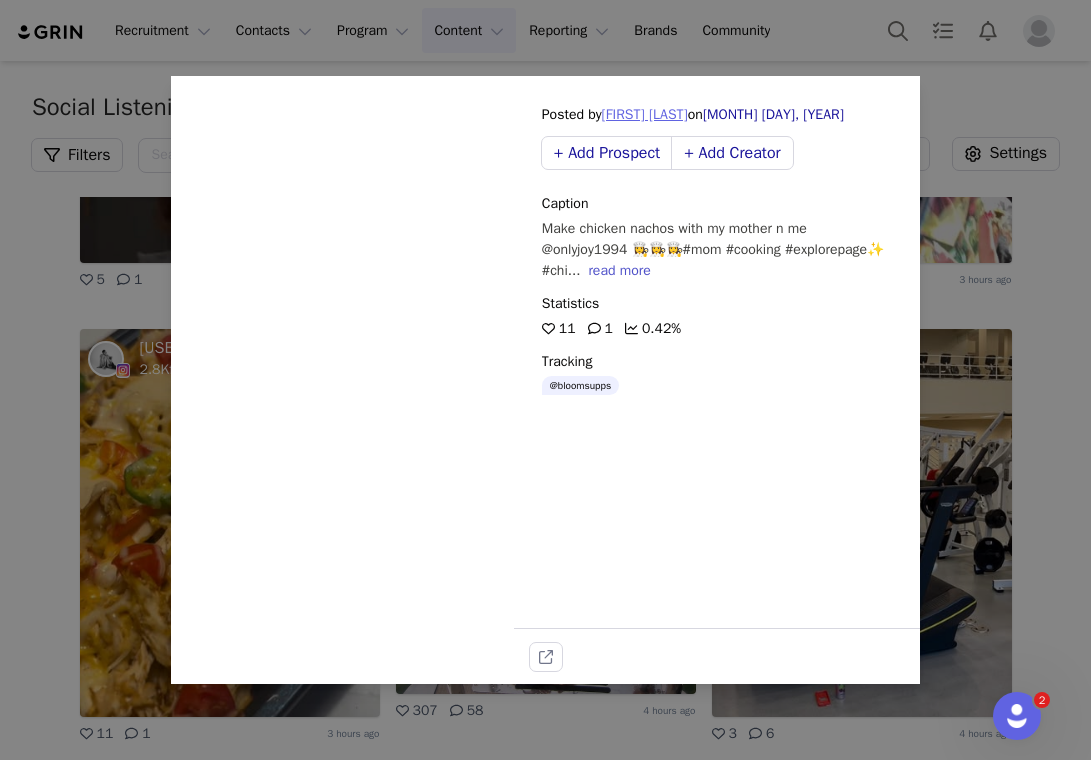 click on "Justice Grace Taylor" at bounding box center (645, 114) 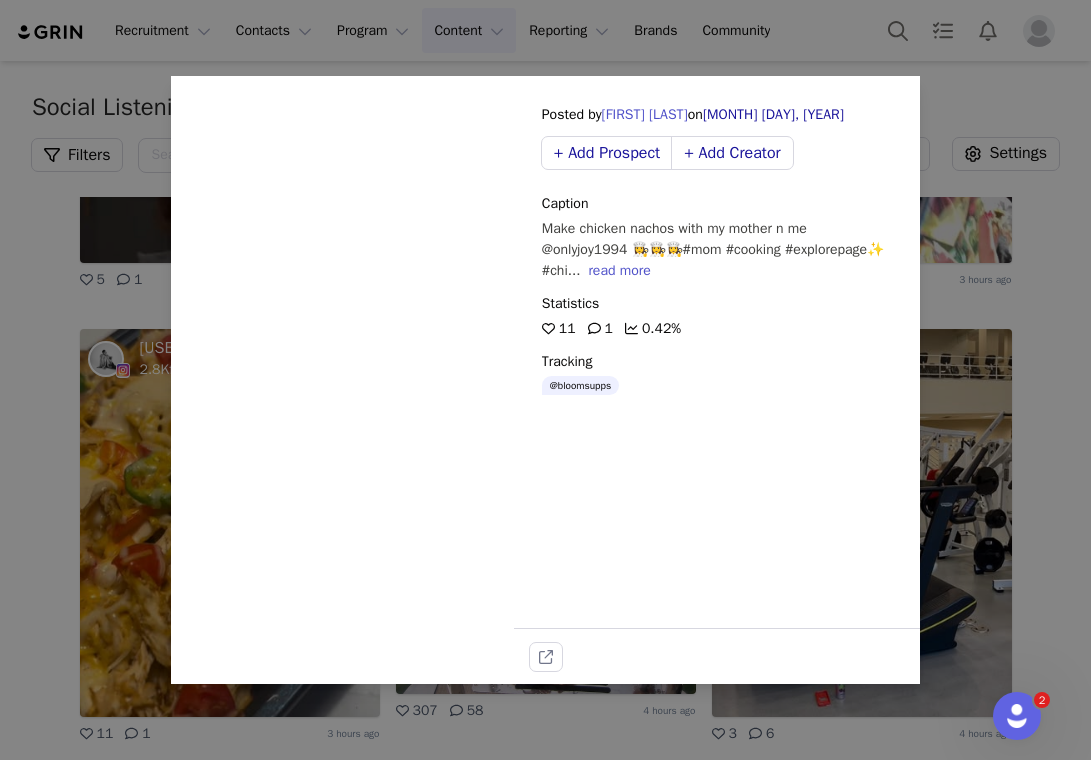 click on "Sorry, your browser does not support videos. Posted by  Justice Grace Taylor  on  Aug 05, 2025 + Add Prospect + Add Creator Caption Make chicken nachos with my mother n me @onlyjoy1994 👩‍🍳👩‍🍳👩‍🍳#mom #cooking #explorepage✨ #chi... read more Statistics 11 1 0.42% Tracking @bloomsupps" at bounding box center (545, 380) 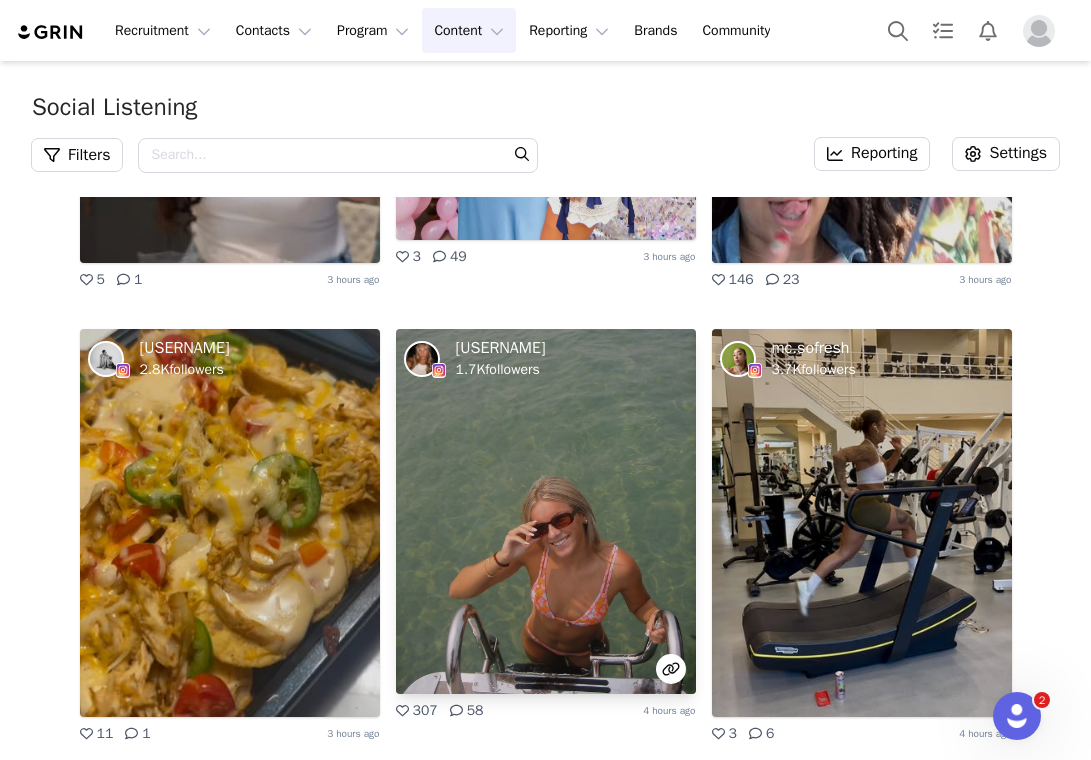 click at bounding box center [546, 511] 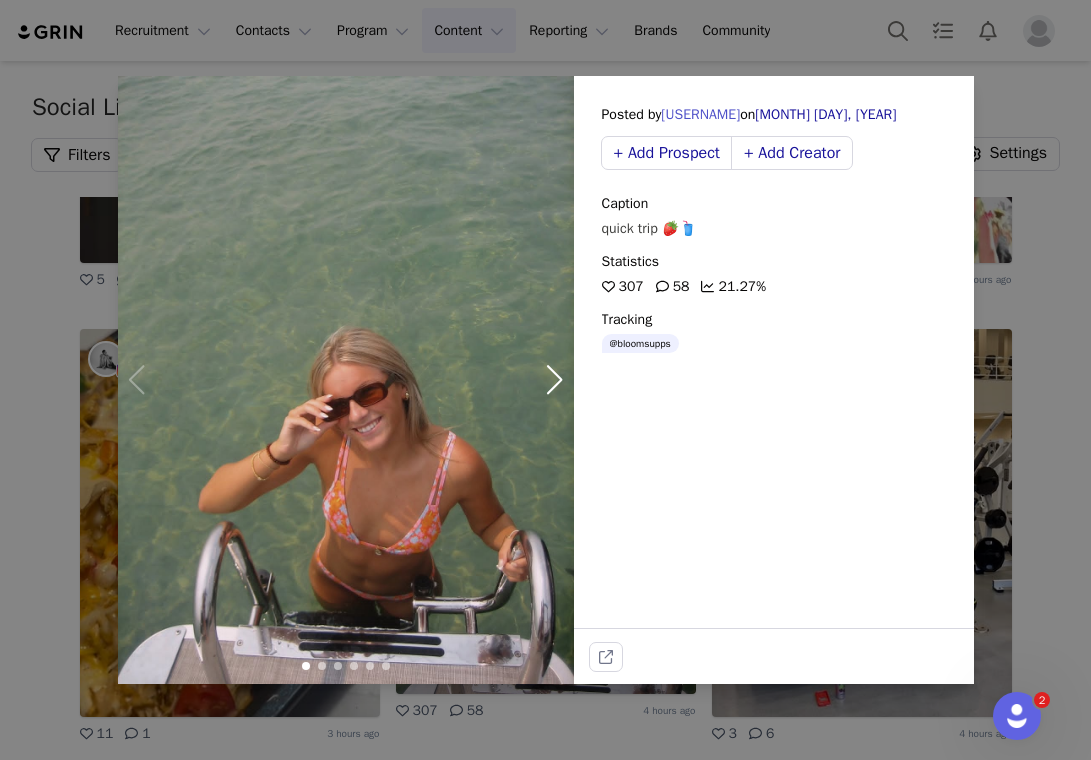 drag, startPoint x: 587, startPoint y: 512, endPoint x: 720, endPoint y: 189, distance: 349.31076 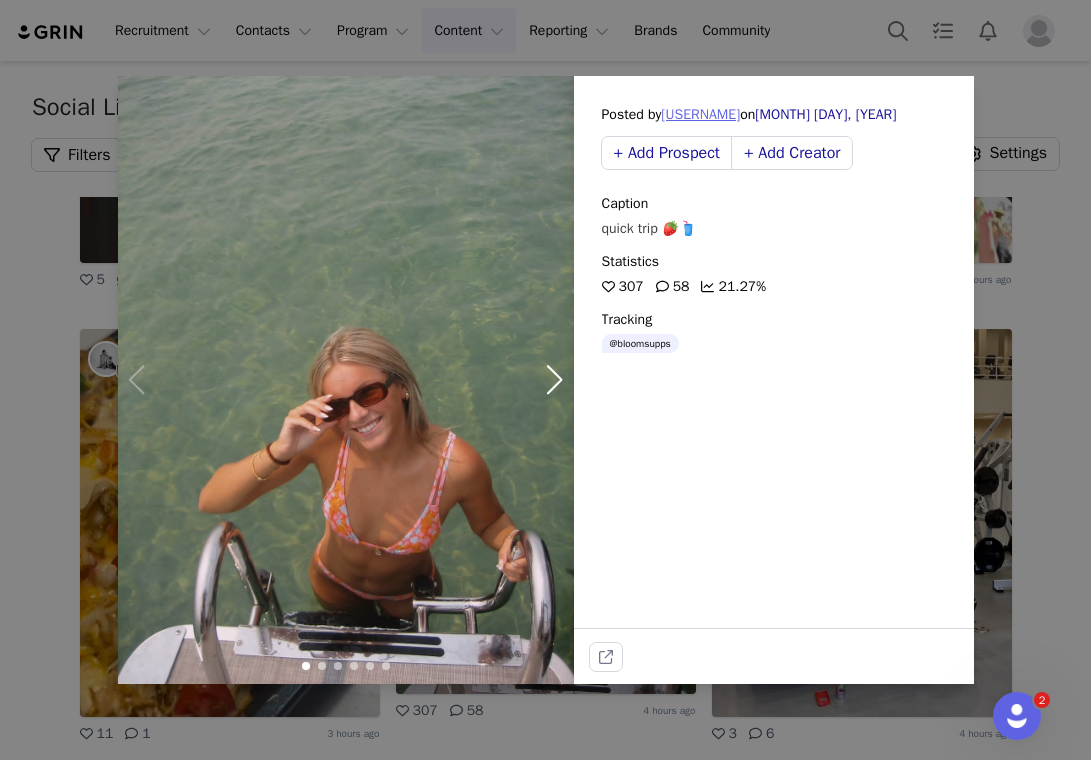 click on "jayna darbee" at bounding box center (700, 114) 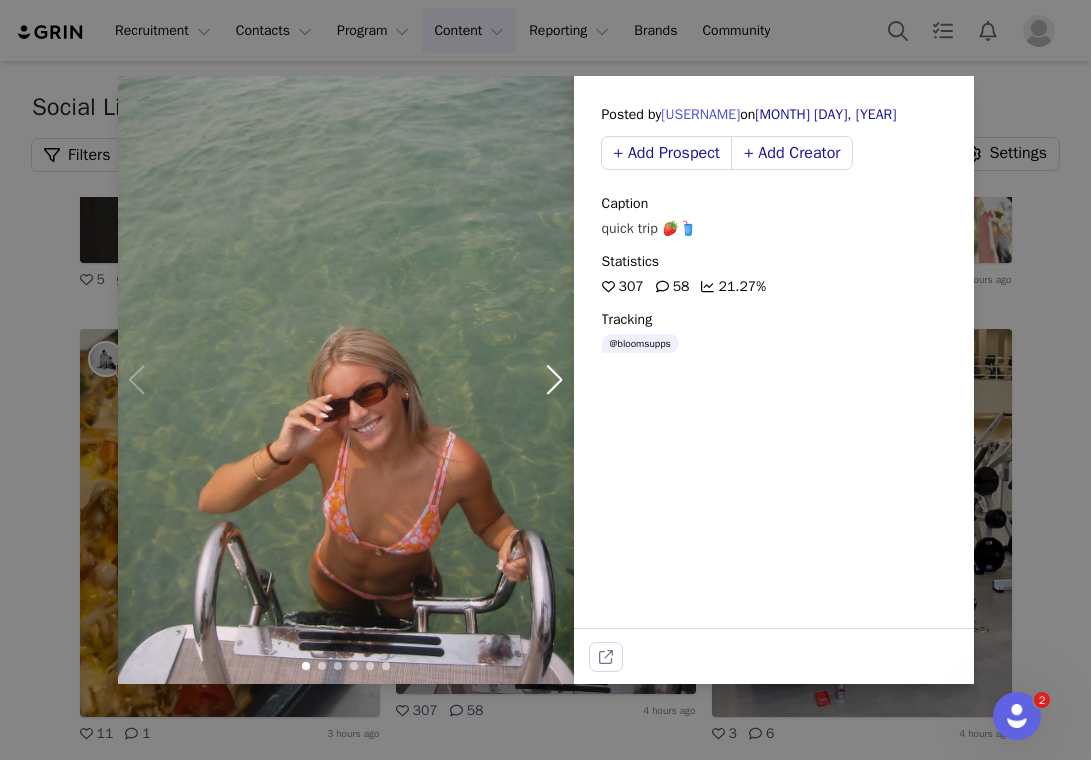click on "Posted by  jayna darbee  on  Aug 05, 2025 + Add Prospect + Add Creator Caption quick trip 🍓🥤 Statistics 307 58 21.27% Tracking @bloomsupps" at bounding box center (545, 380) 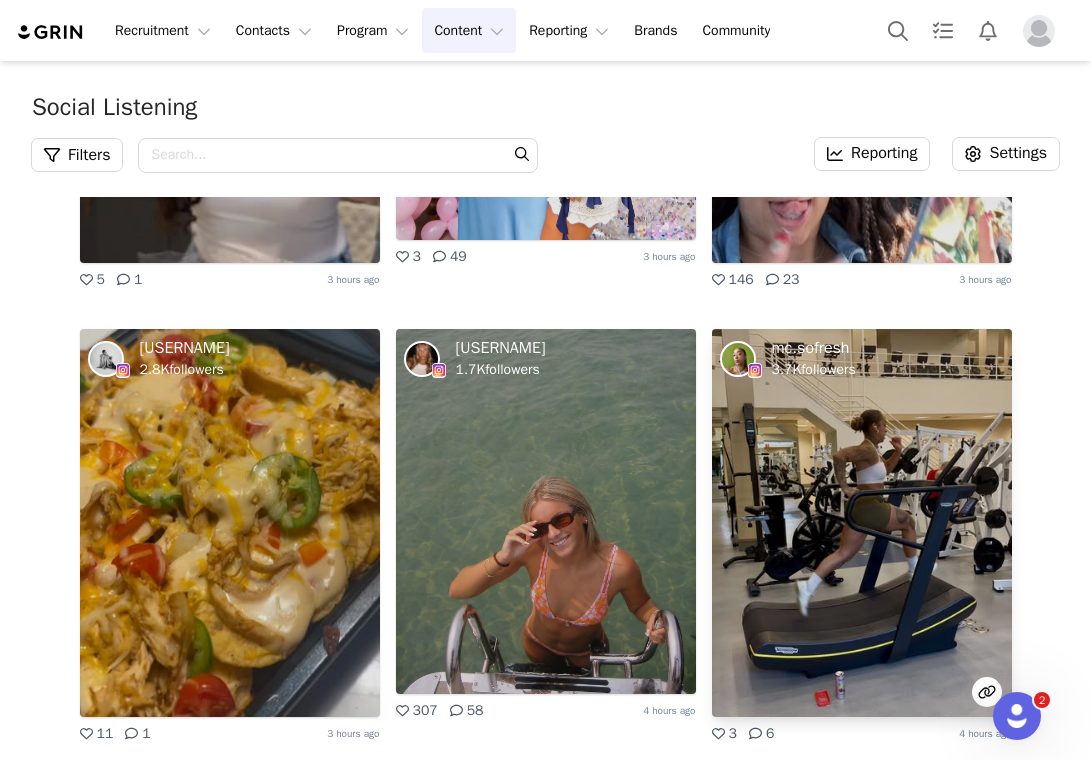 click at bounding box center [862, 523] 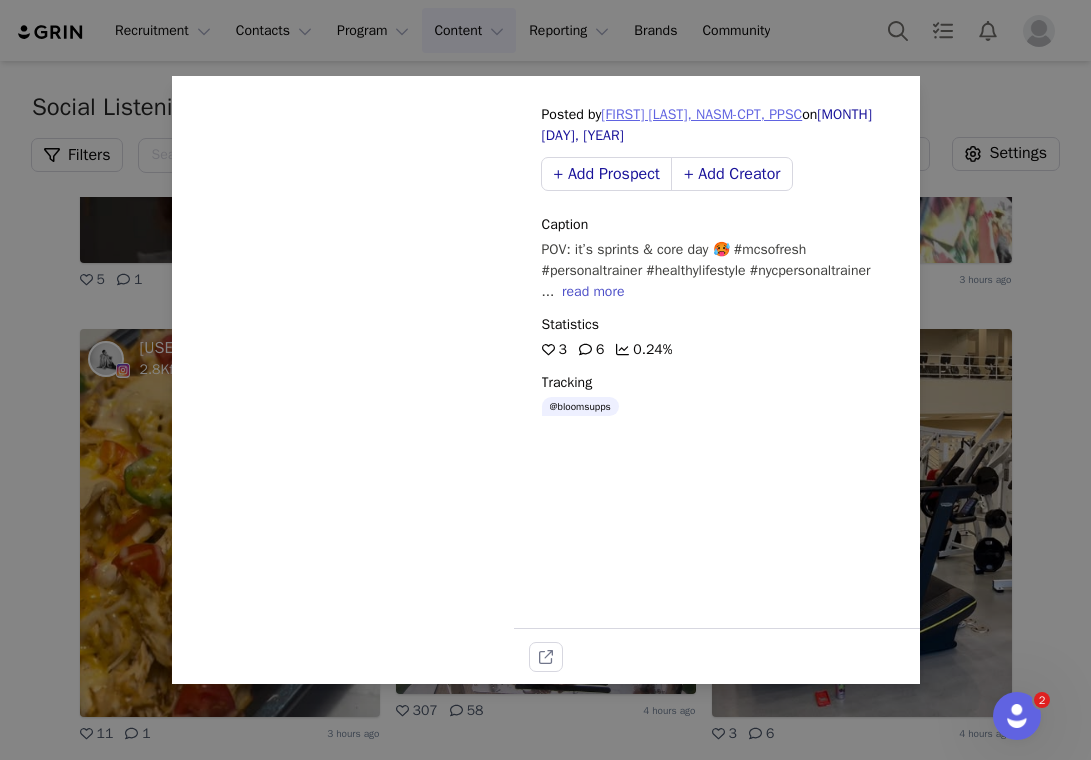 click on "Mary Carter, NASM-CPT, PPSC" at bounding box center [701, 114] 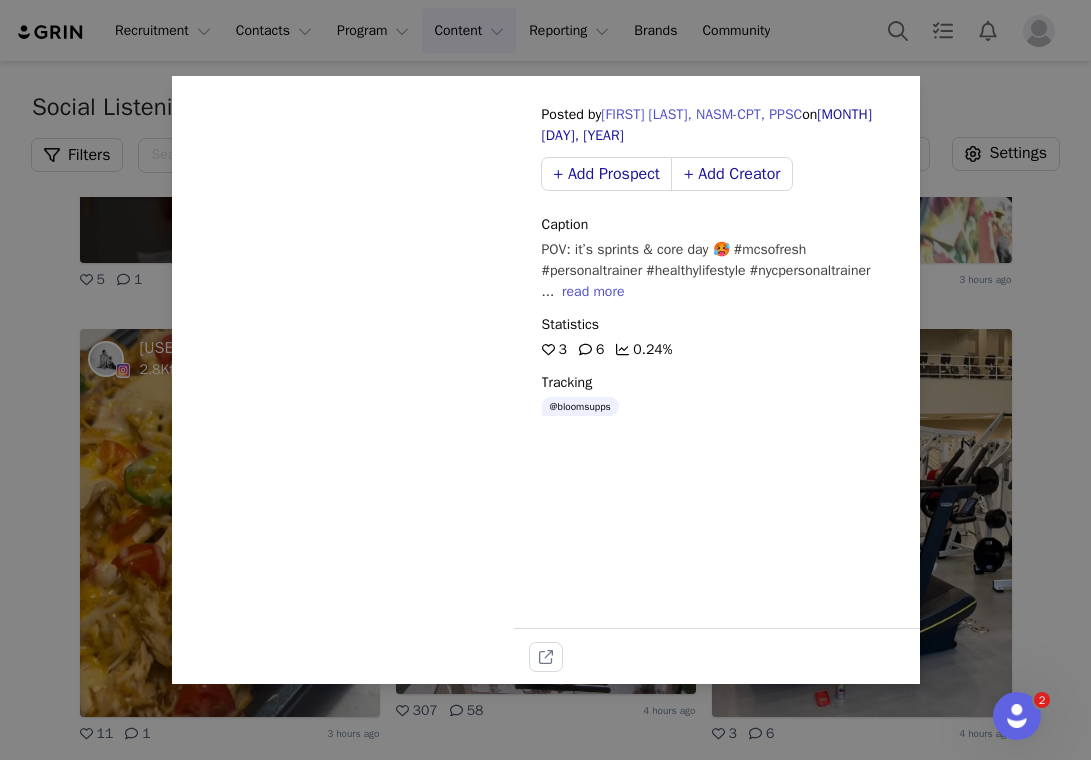 click on "Sorry, your browser does not support videos. Posted by  Mary Carter, NASM-CPT, PPSC  on  Aug 05, 2025 + Add Prospect + Add Creator Caption POV: it’s sprints & core day 🥵
#mcsofresh #personaltrainer #healthylifestyle #nycpersonaltrainer ... read more Statistics 3 6 0.24% Tracking @bloomsupps" at bounding box center (545, 380) 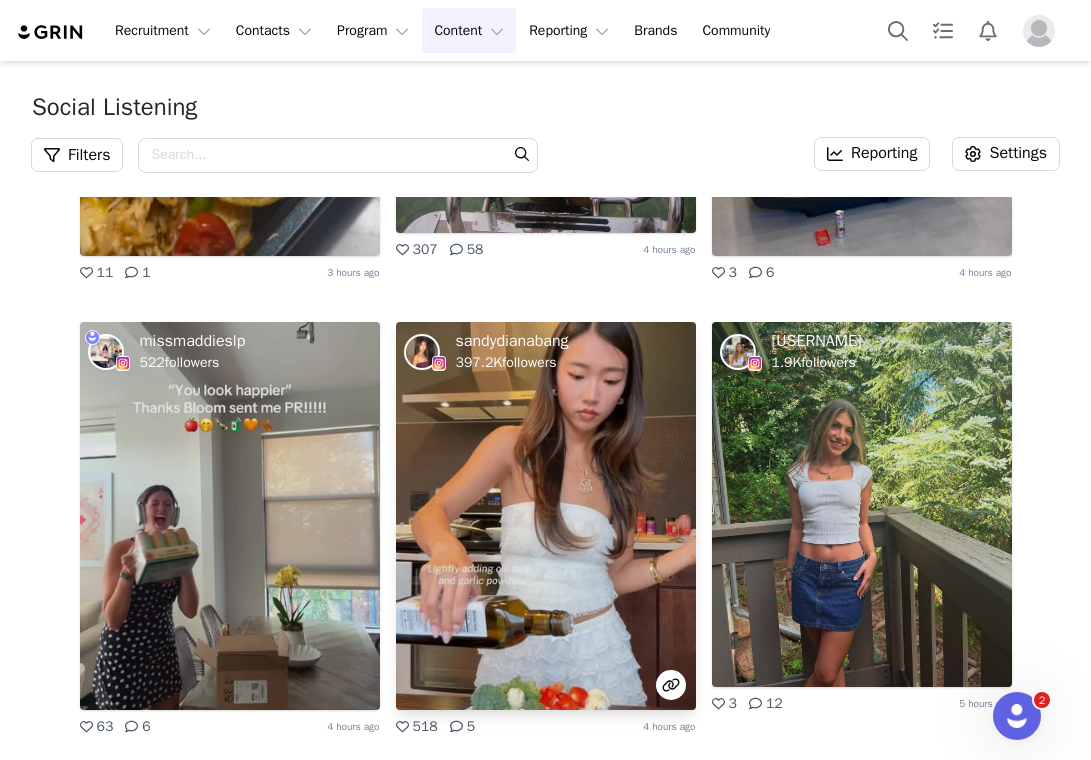 scroll, scrollTop: 2143, scrollLeft: 0, axis: vertical 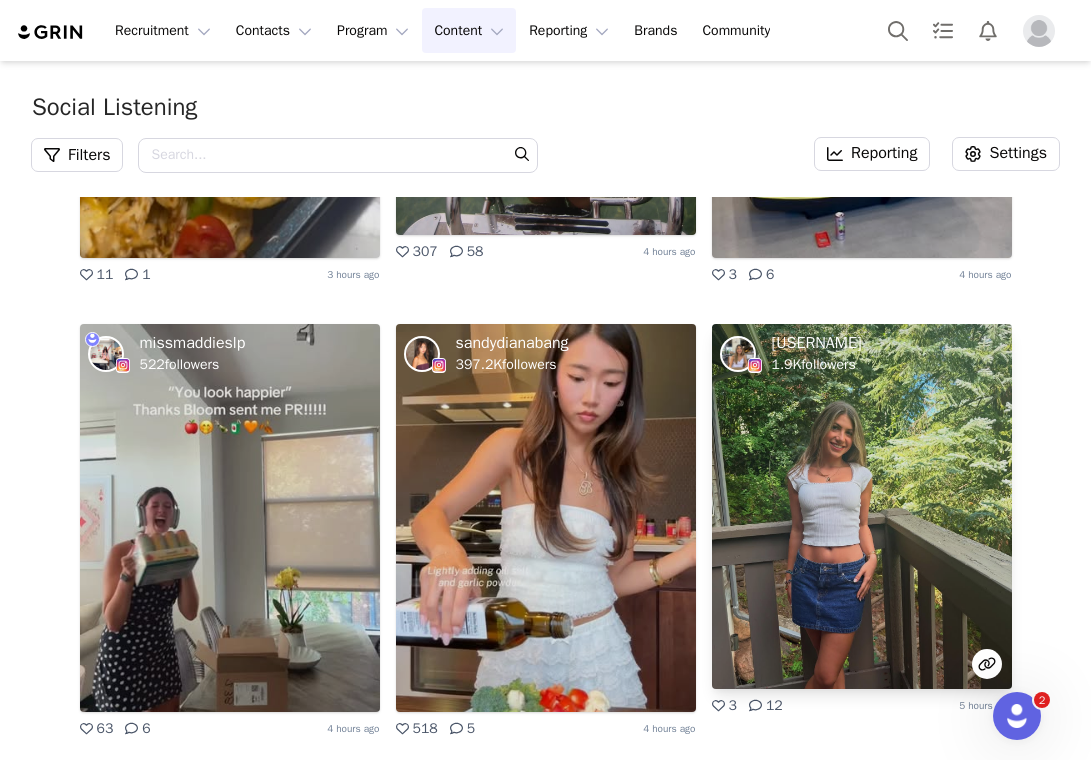 click at bounding box center (862, 506) 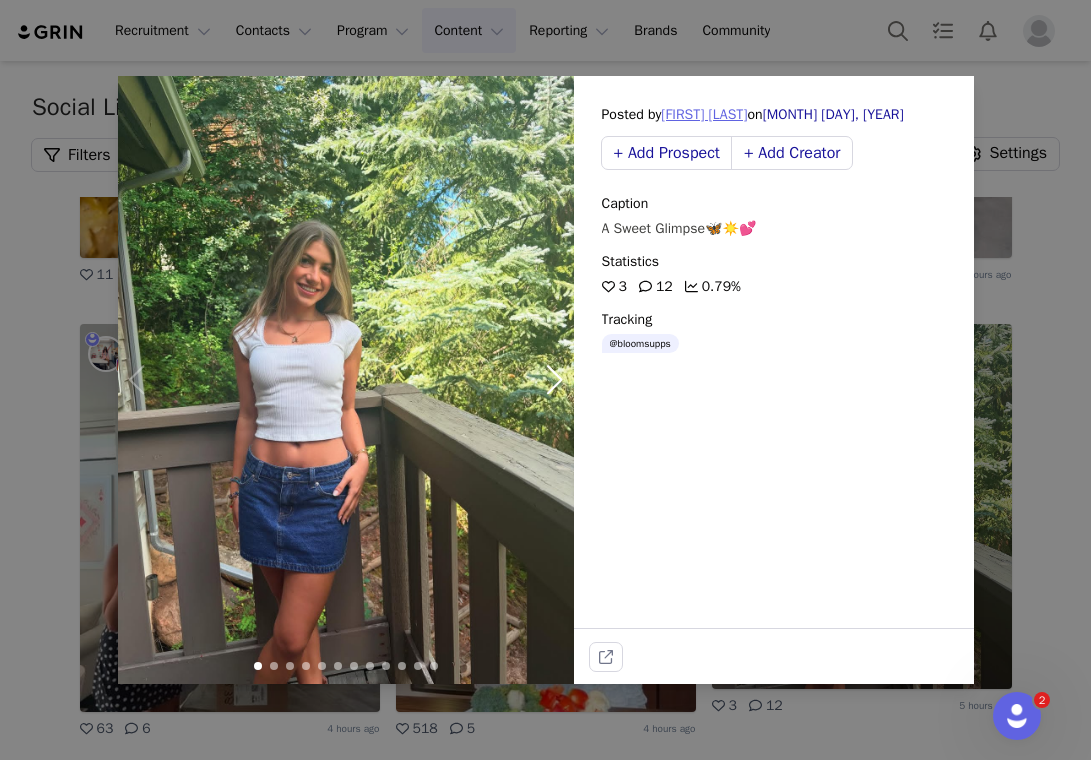 click on "Ally Lobis" at bounding box center (704, 114) 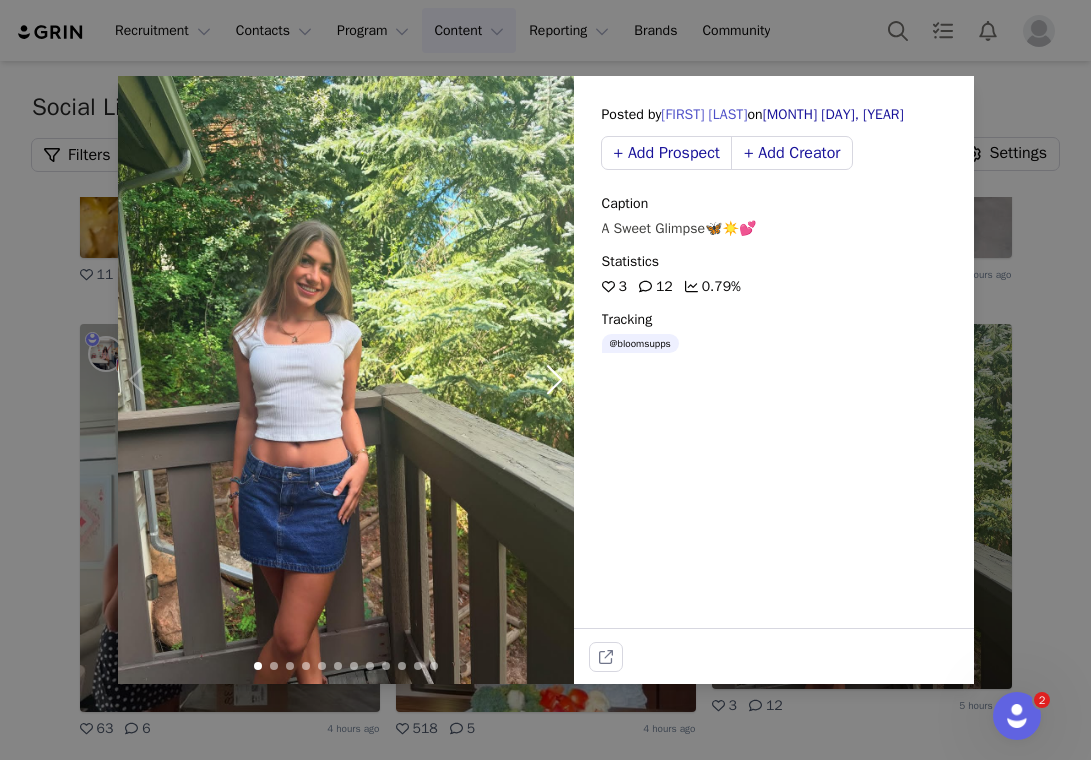 click on "Sorry, your browser does not support videos. Posted by  Ally Lobis  on  Aug 05, 2025 + Add Prospect + Add Creator Caption A Sweet Glimpse🦋☀️💕 Statistics 3 12 0.79% Tracking @bloomsupps" at bounding box center (545, 380) 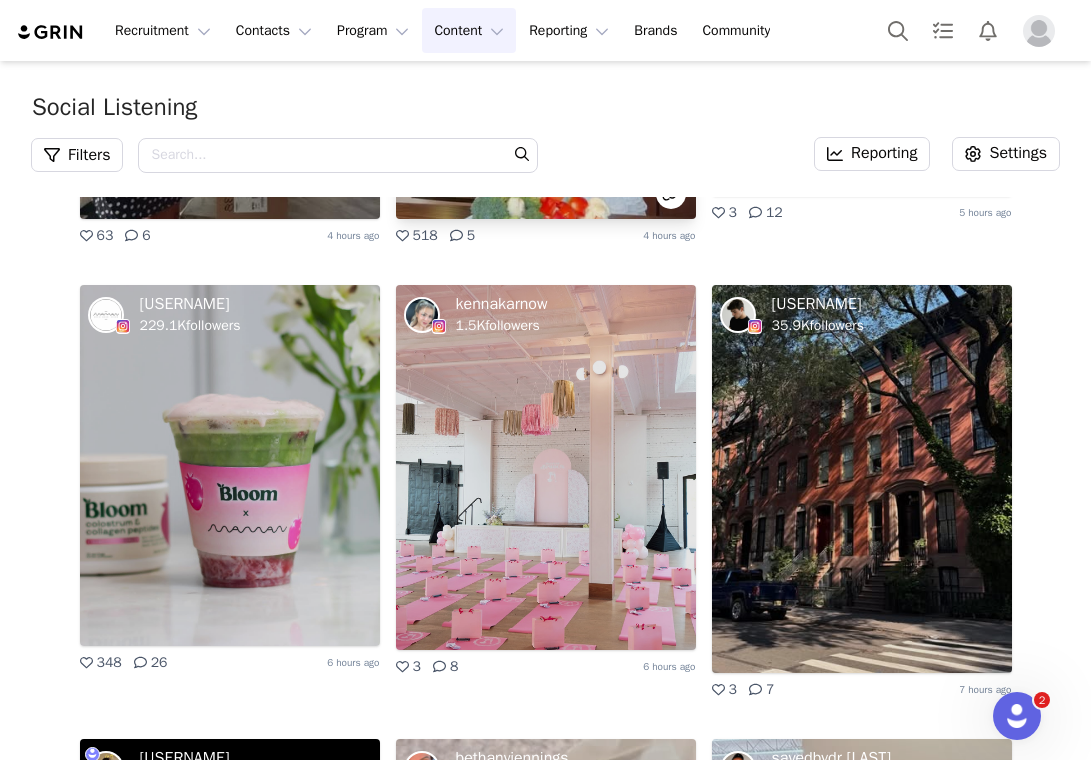scroll, scrollTop: 2648, scrollLeft: 0, axis: vertical 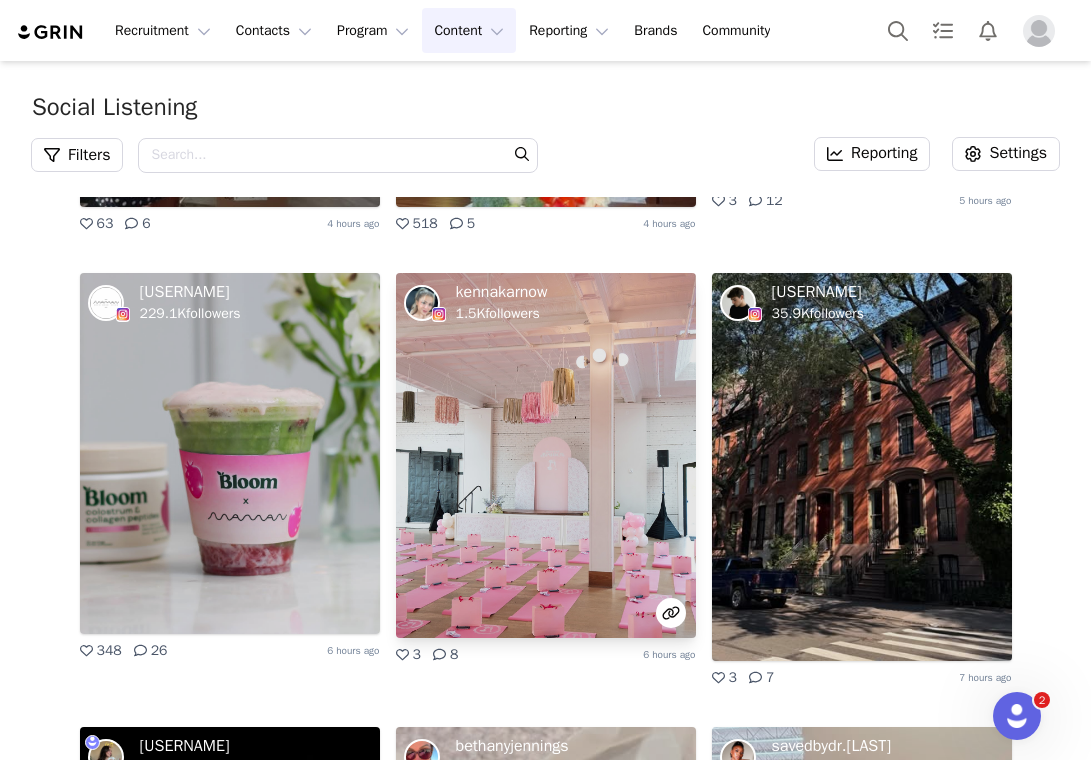 click at bounding box center (546, 455) 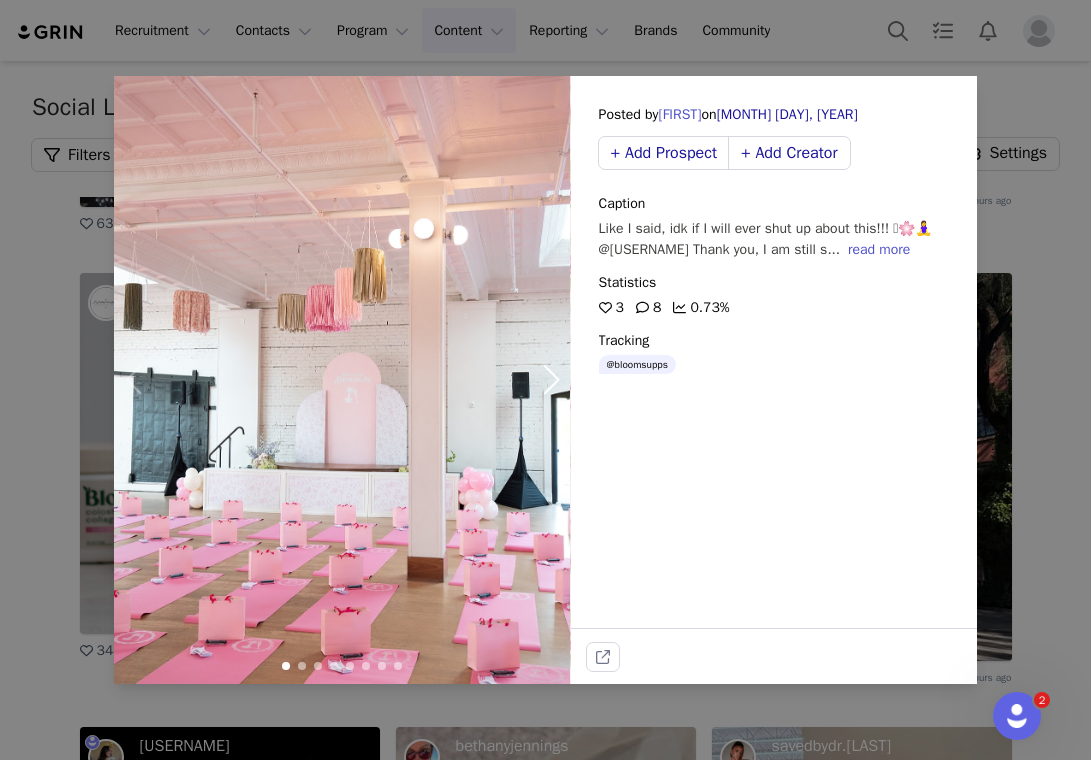 click on "read more" at bounding box center [879, 249] 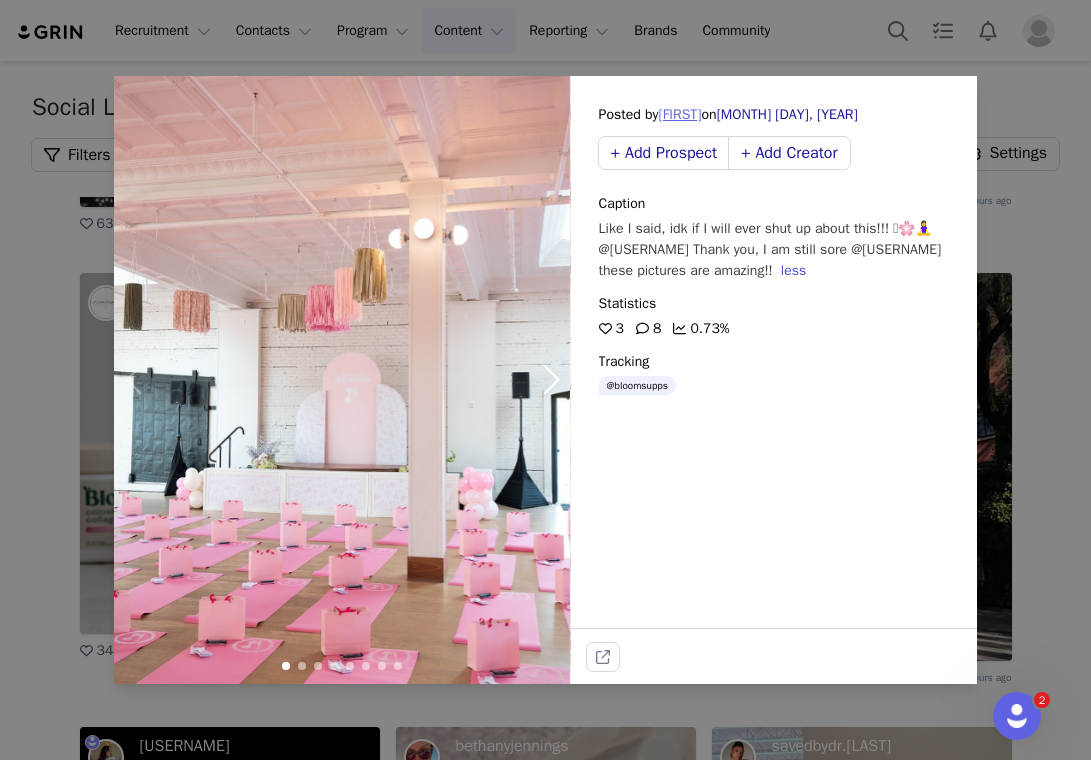 click on "Mikenna" at bounding box center (679, 114) 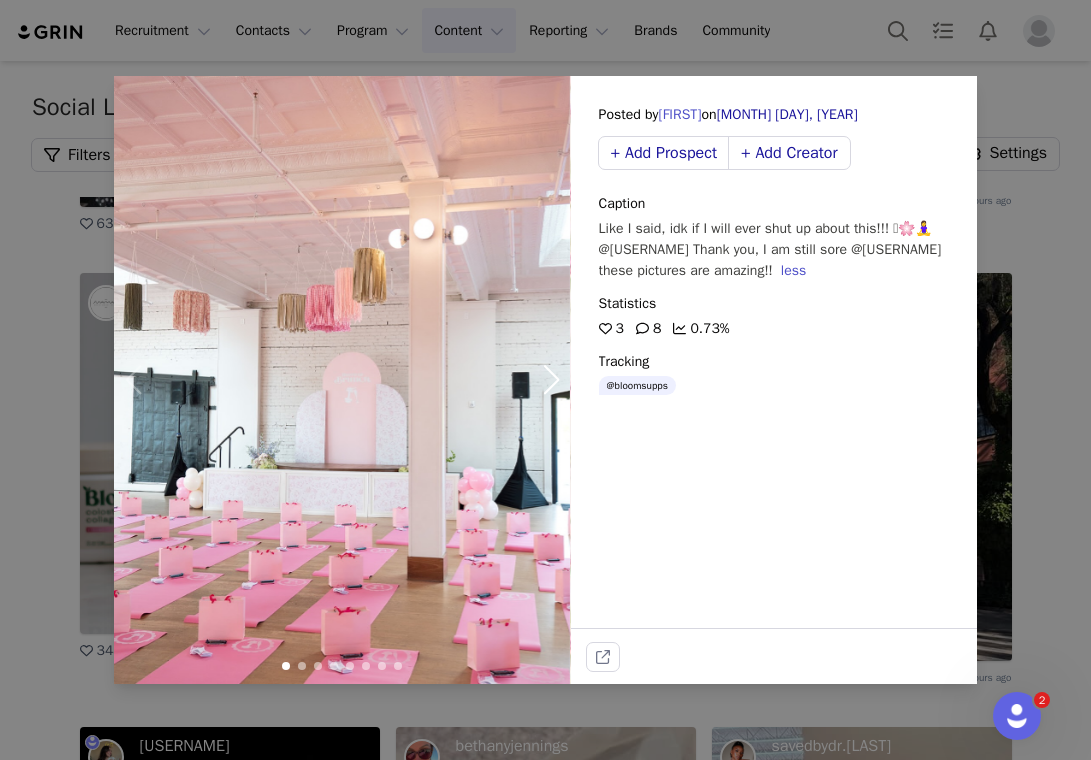 click on "Sorry, your browser does not support videos. Posted by  Mikenna  on  Aug 05, 2025 + Add Prospect + Add Creator Caption Like I said, idk if I will ever shut up about this!!! 🩷🌸🧘‍♀️
@jennapalek Thank you, I am still sore
@brennalyonsphotography these pictures are amazing!! less Statistics 3 8 0.73% Tracking @bloomsupps" at bounding box center [545, 380] 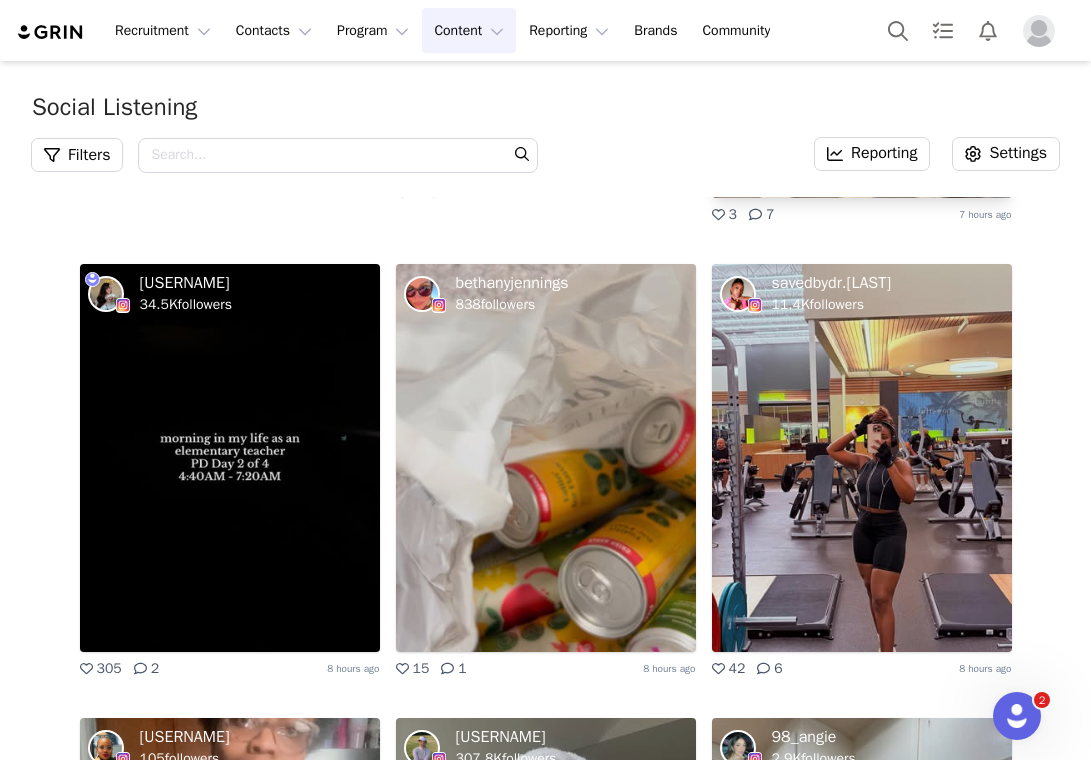 scroll, scrollTop: 3113, scrollLeft: 0, axis: vertical 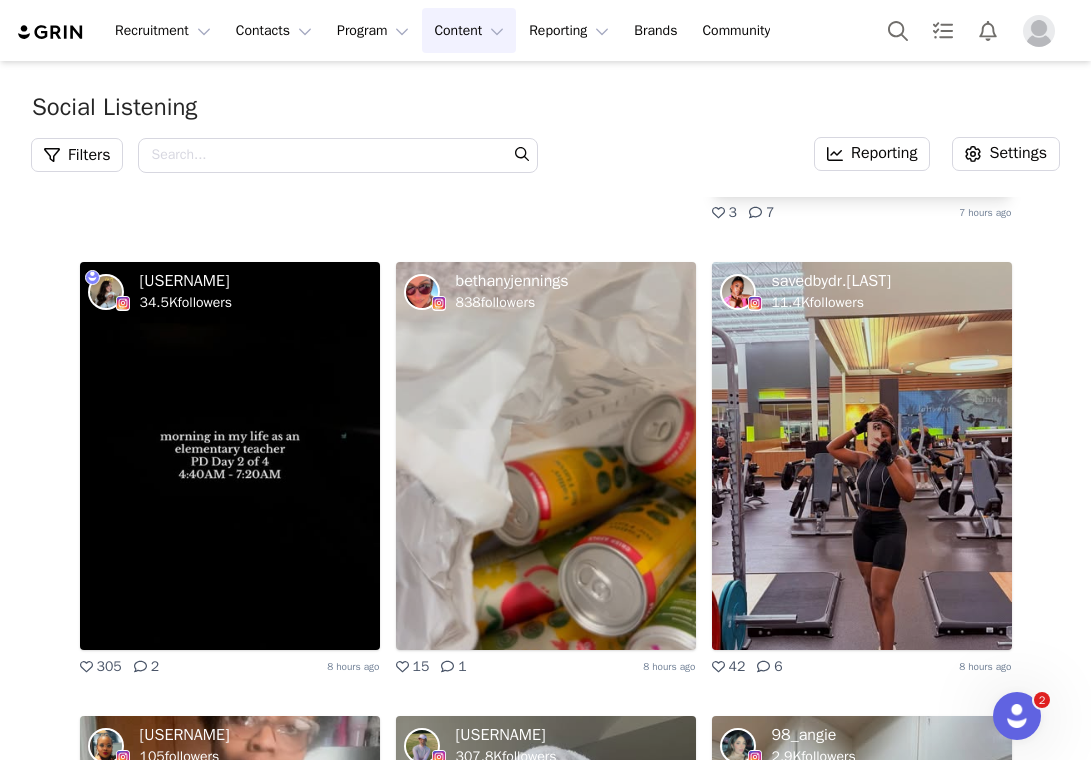 click at bounding box center [862, 456] 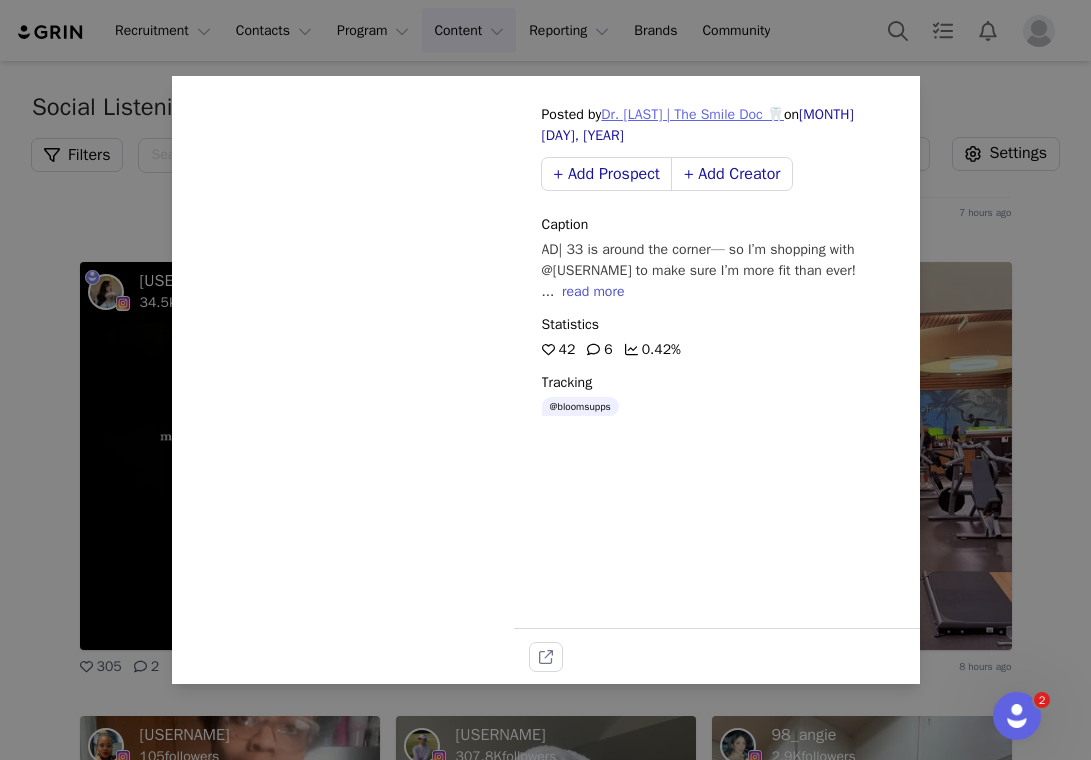 click on "Dr. Bell | The Smile Doc 🦷" at bounding box center [692, 114] 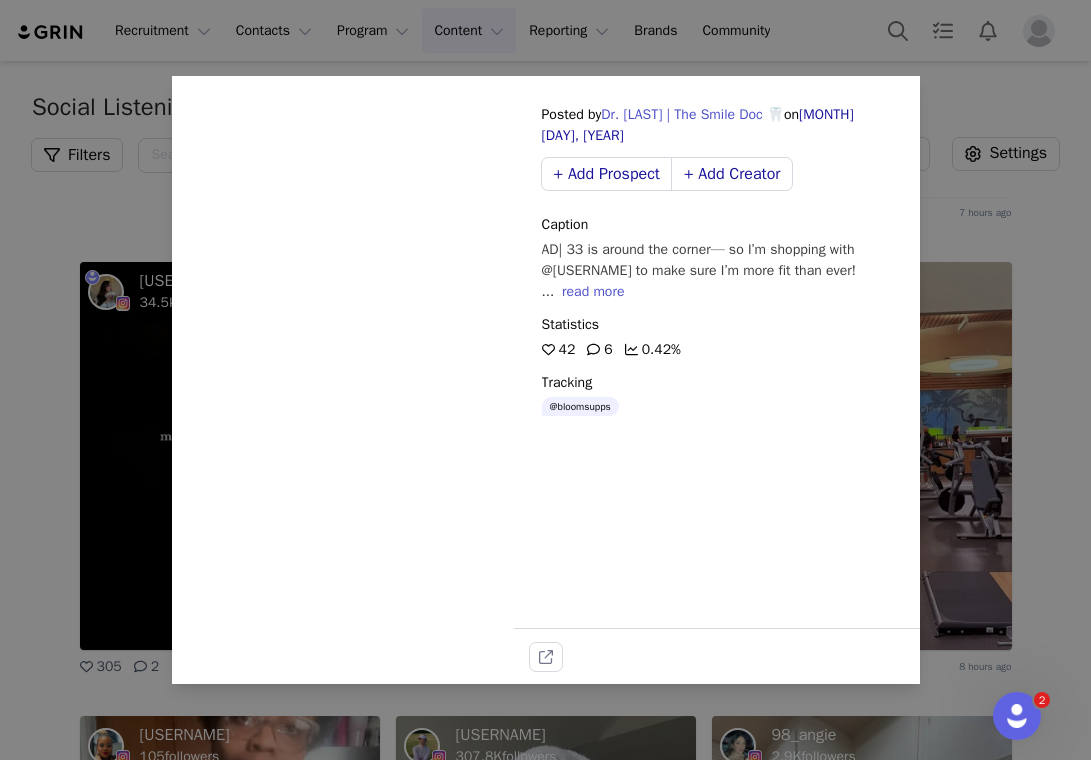 click on "Sorry, your browser does not support videos. Posted by  Dr. Bell | The Smile Doc 🦷  on  Aug 05, 2025 + Add Prospect + Add Creator Caption AD| 33 is around the corner— so I’m shopping with @cvspharmacy to make sure I’m more fit than ever! ... read more Statistics 42 6 0.42% Tracking @bloomsupps" at bounding box center (545, 380) 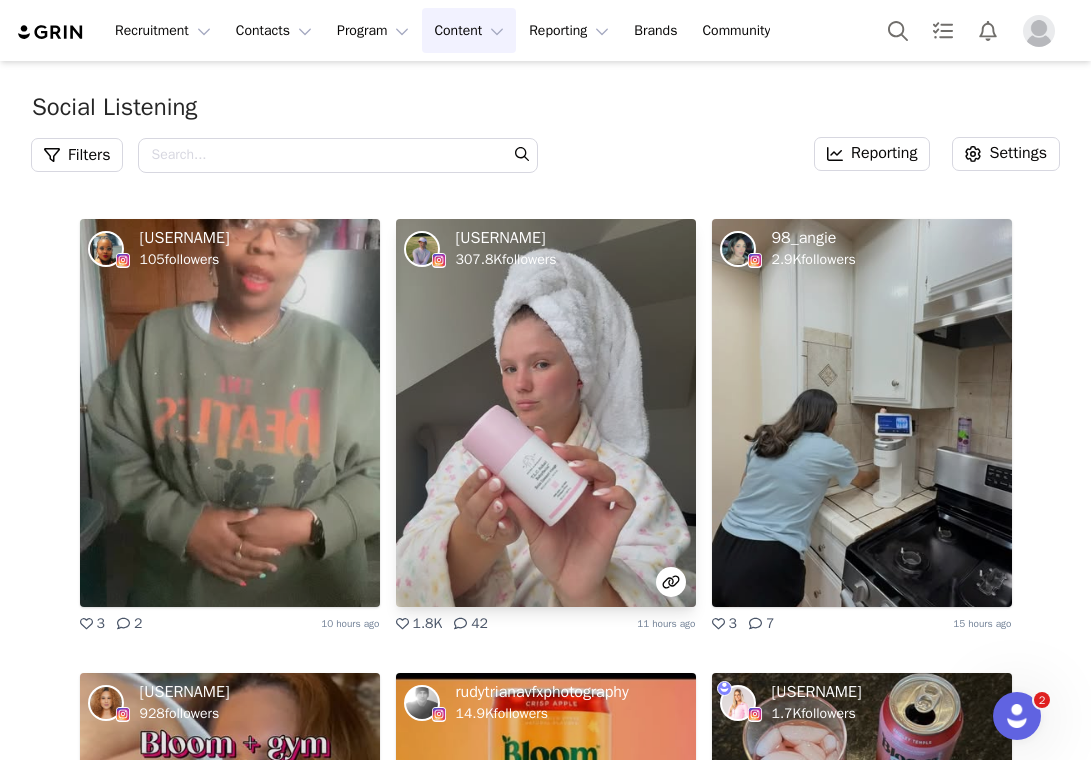 scroll, scrollTop: 3607, scrollLeft: 0, axis: vertical 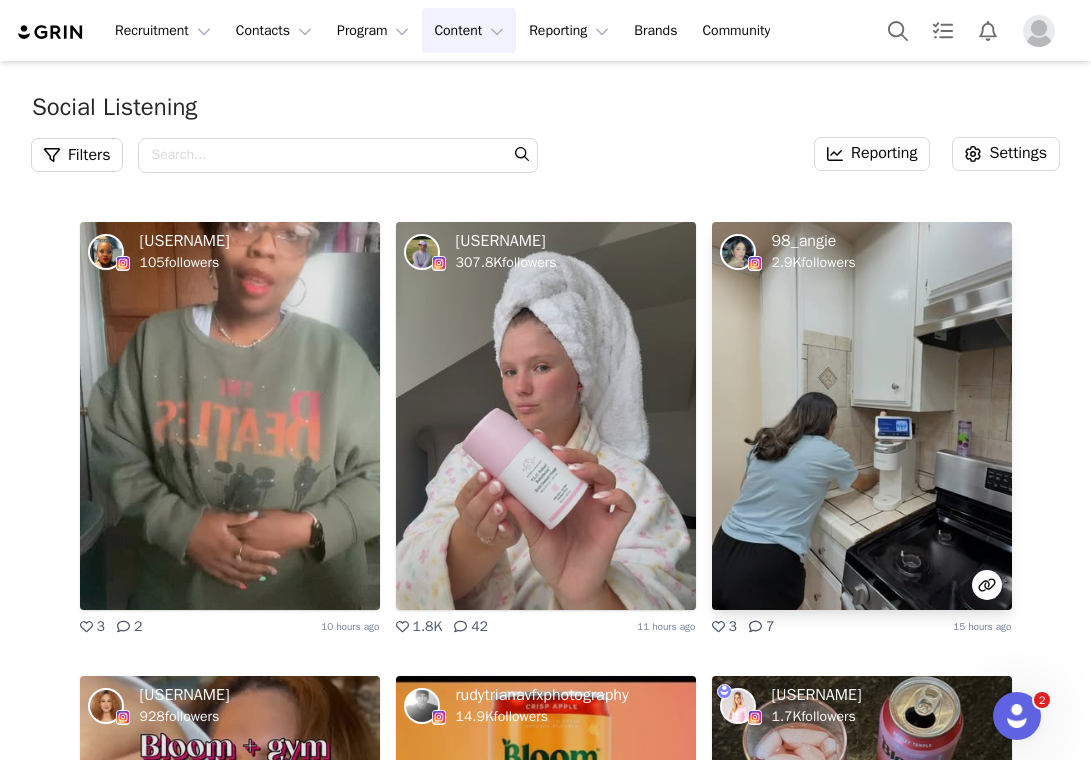 click at bounding box center (862, 416) 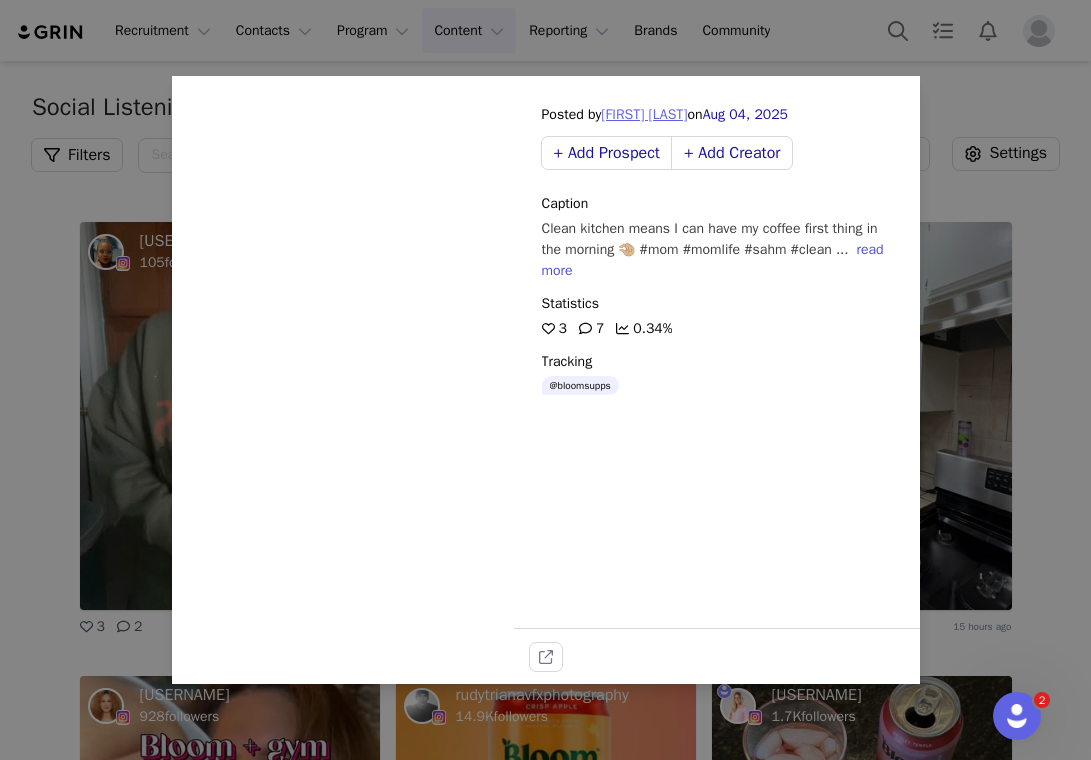 click on "Angelica Arredondo" at bounding box center [644, 114] 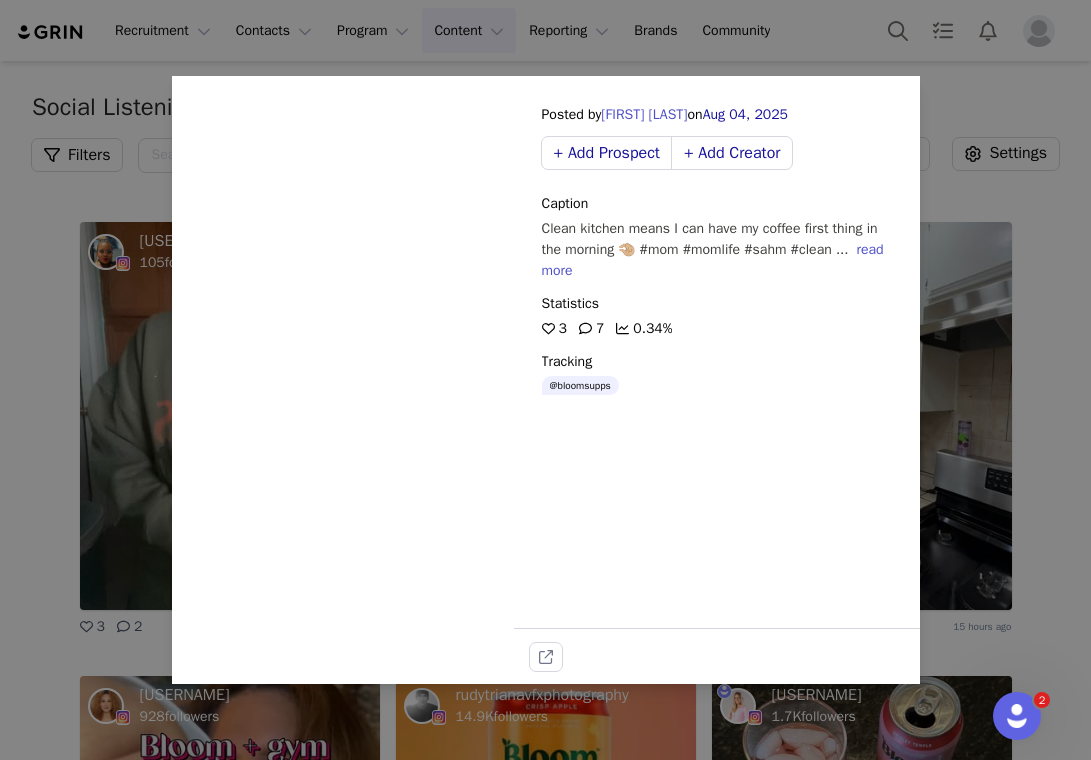 click on "Sorry, your browser does not support videos. Posted by  Angelica Arredondo  on  Aug 04, 2025 + Add Prospect + Add Creator Caption Clean kitchen means I can have my coffee first thing in the morning 🤏🏼 #mom #momlife #sahm #clean ... read more Statistics 3 7 0.34% Tracking @bloomsupps" at bounding box center (545, 380) 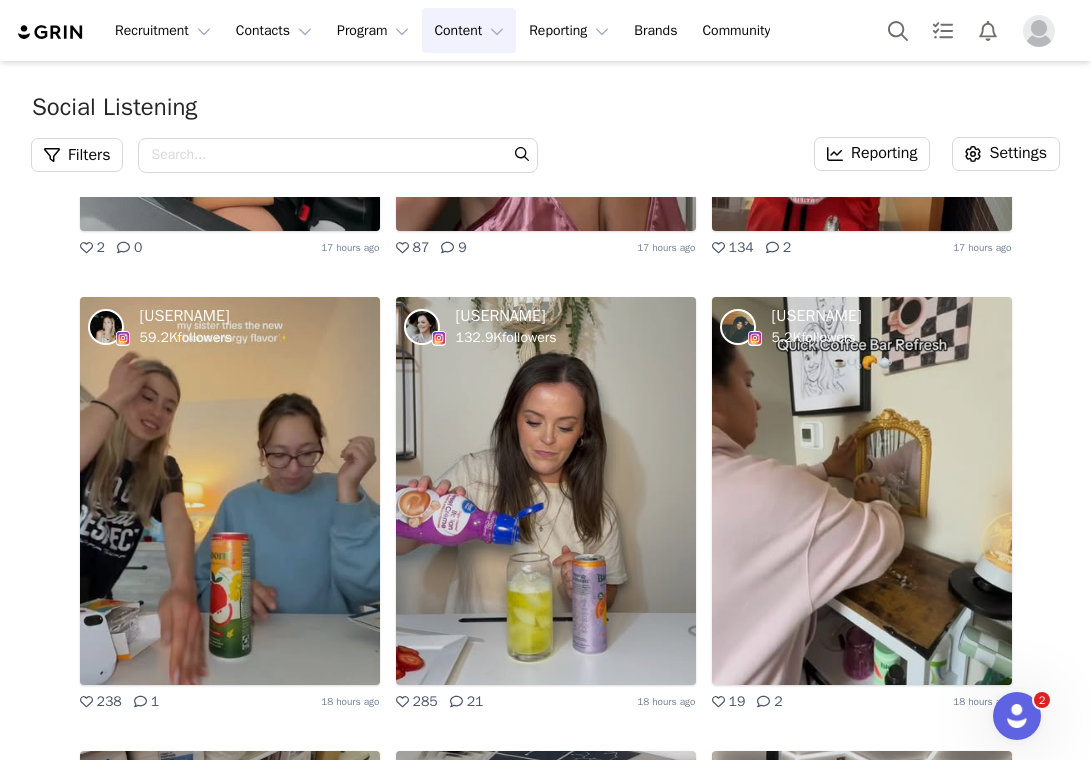 scroll, scrollTop: 4947, scrollLeft: 0, axis: vertical 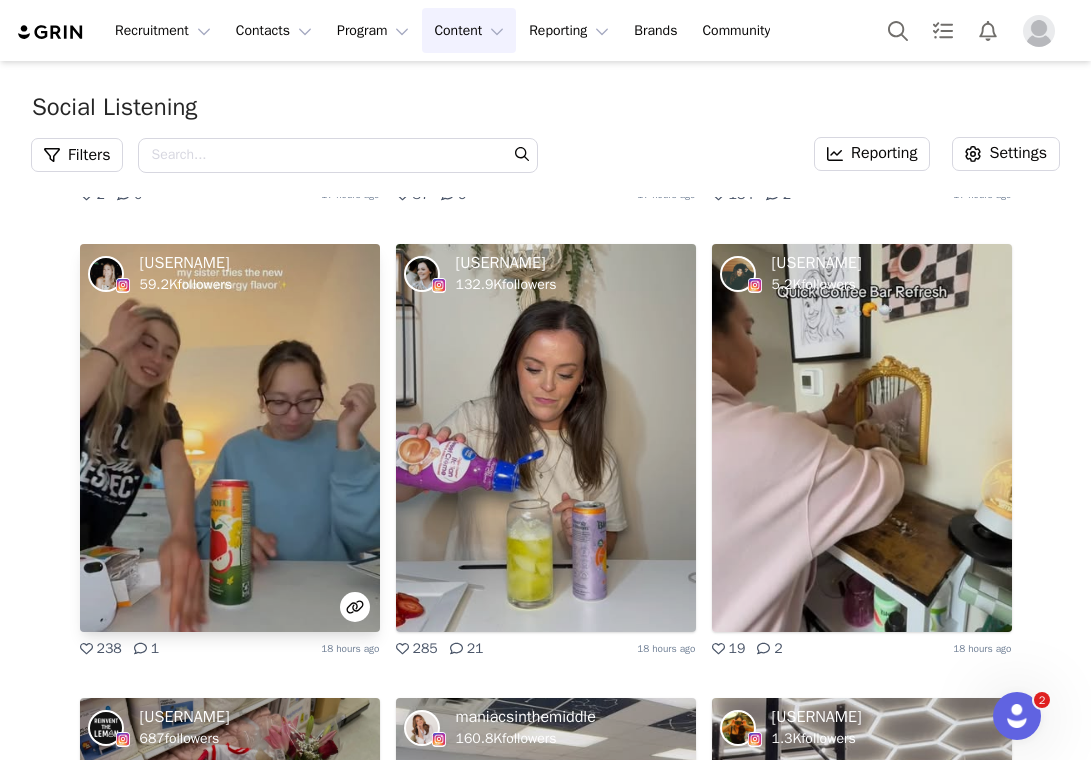 click at bounding box center (230, 438) 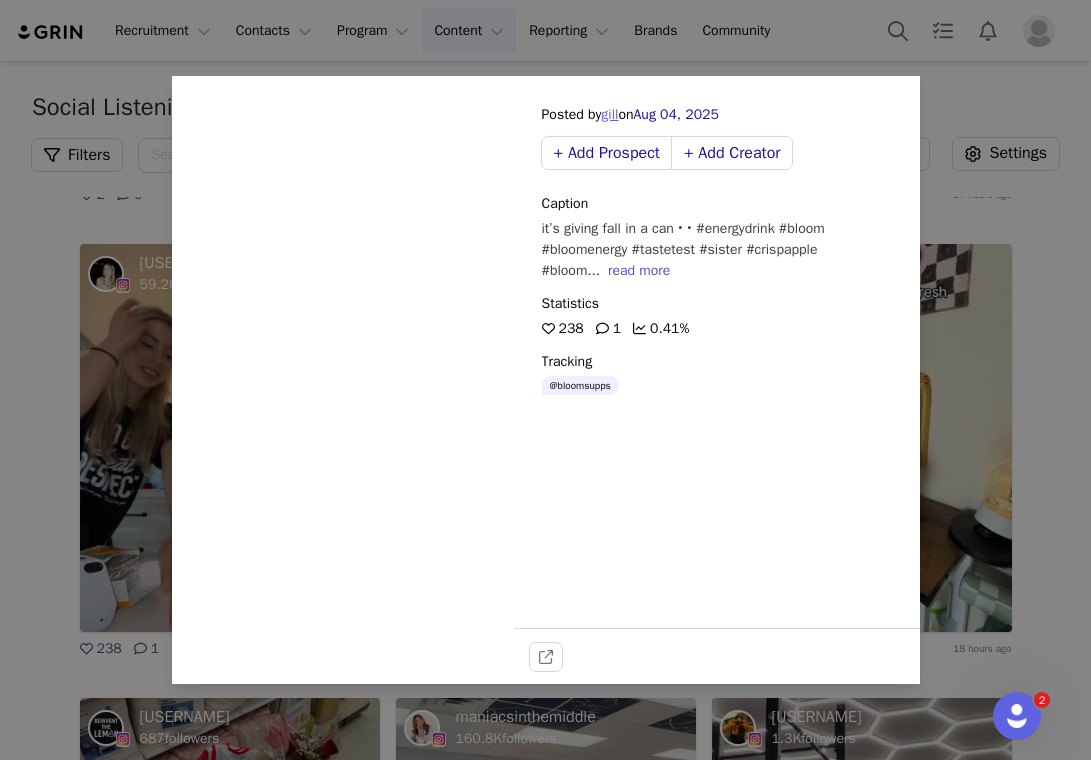 click on "gill" at bounding box center [609, 114] 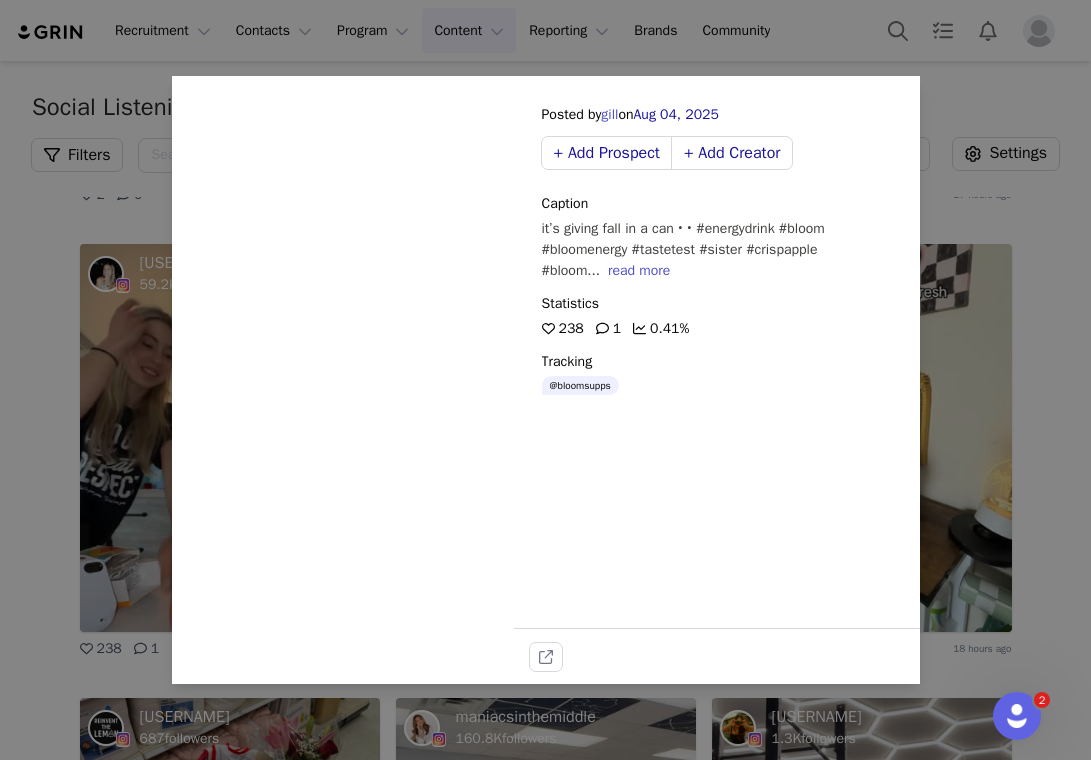 click on "Sorry, your browser does not support videos. Posted by  gill  on  Aug 04, 2025 + Add Prospect + Add Creator Caption it’s giving fall in a can
•
•
#energydrink #bloom #bloomenergy #tastetest #sister #crispapple #bloom... read more Statistics 238 1 0.41% Tracking @bloomsupps" at bounding box center (545, 380) 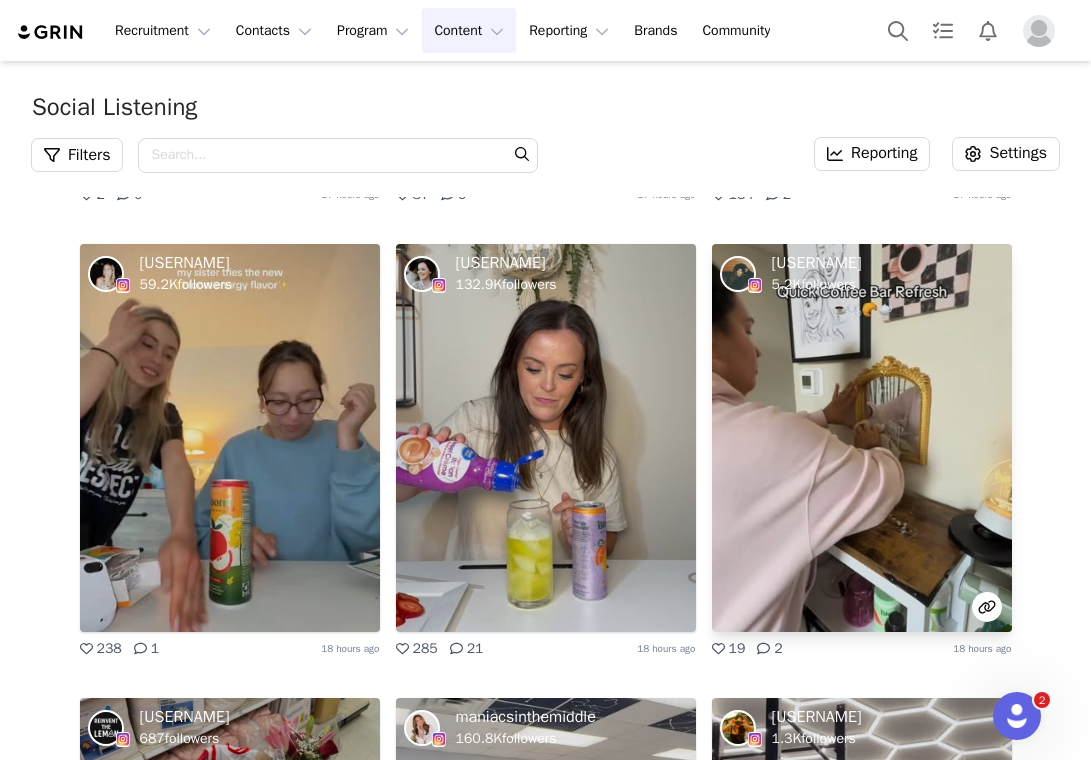 click at bounding box center [862, 438] 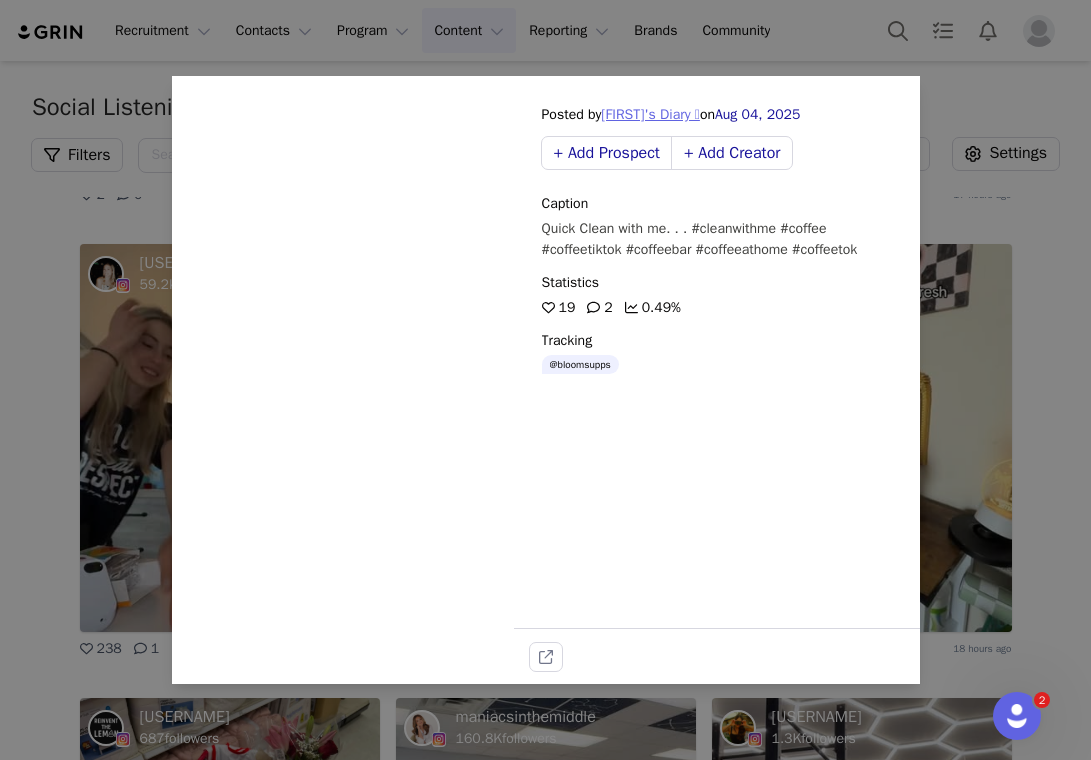 click on "Melisa’s Diary 🫧" at bounding box center (650, 114) 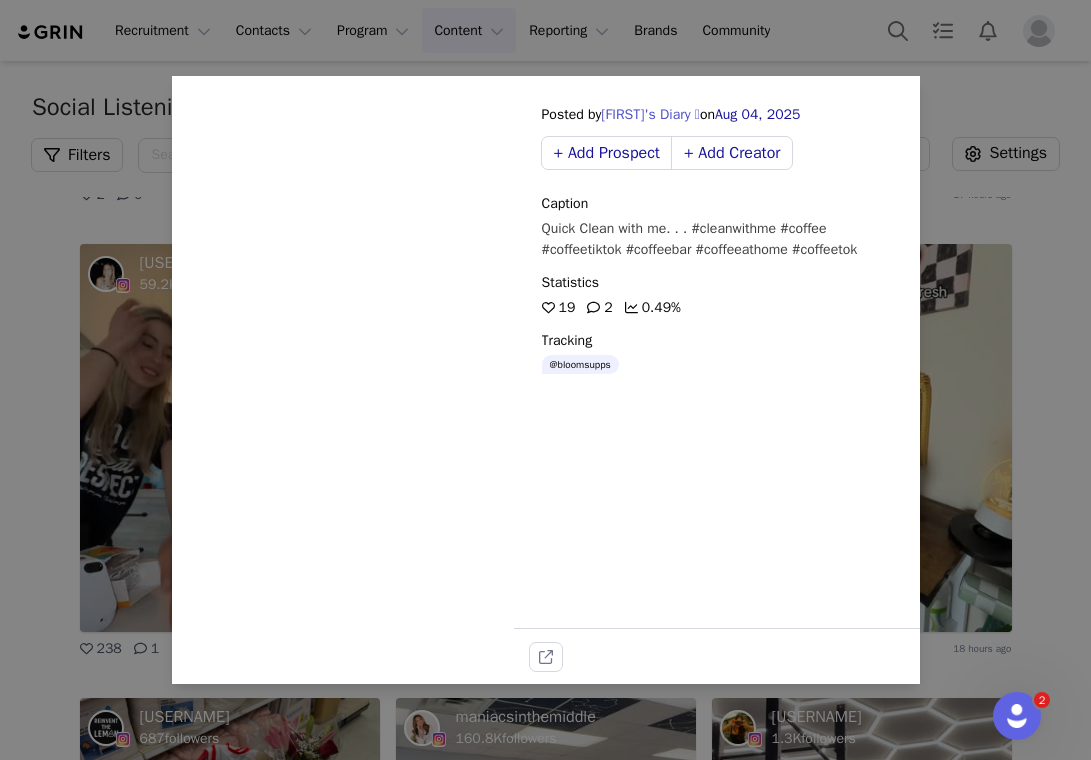 click on "Sorry, your browser does not support videos. Posted by  Melisa’s Diary 🫧  on  Aug 04, 2025 + Add Prospect + Add Creator Caption Quick Clean with me.
.
.
#cleanwithme #coffee #coffeetiktok #coffeebar #coffeeathome #coffeetok Statistics 19 2 0.49% Tracking @bloomsupps" at bounding box center [545, 380] 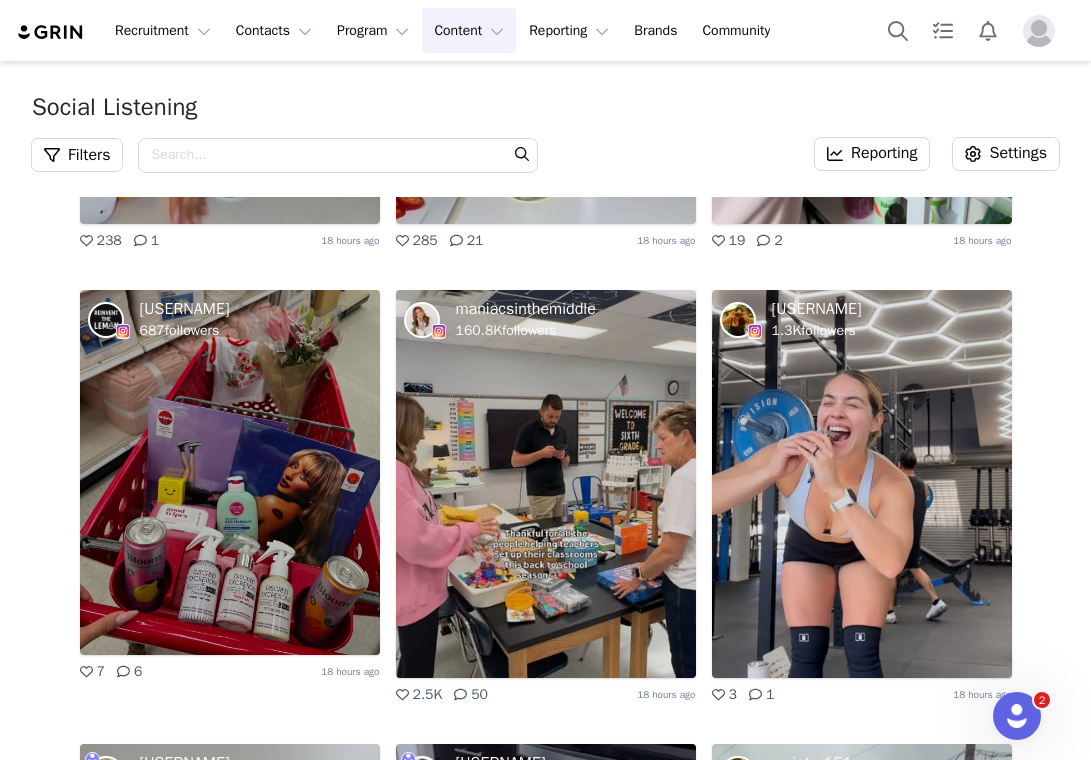 scroll, scrollTop: 5443, scrollLeft: 0, axis: vertical 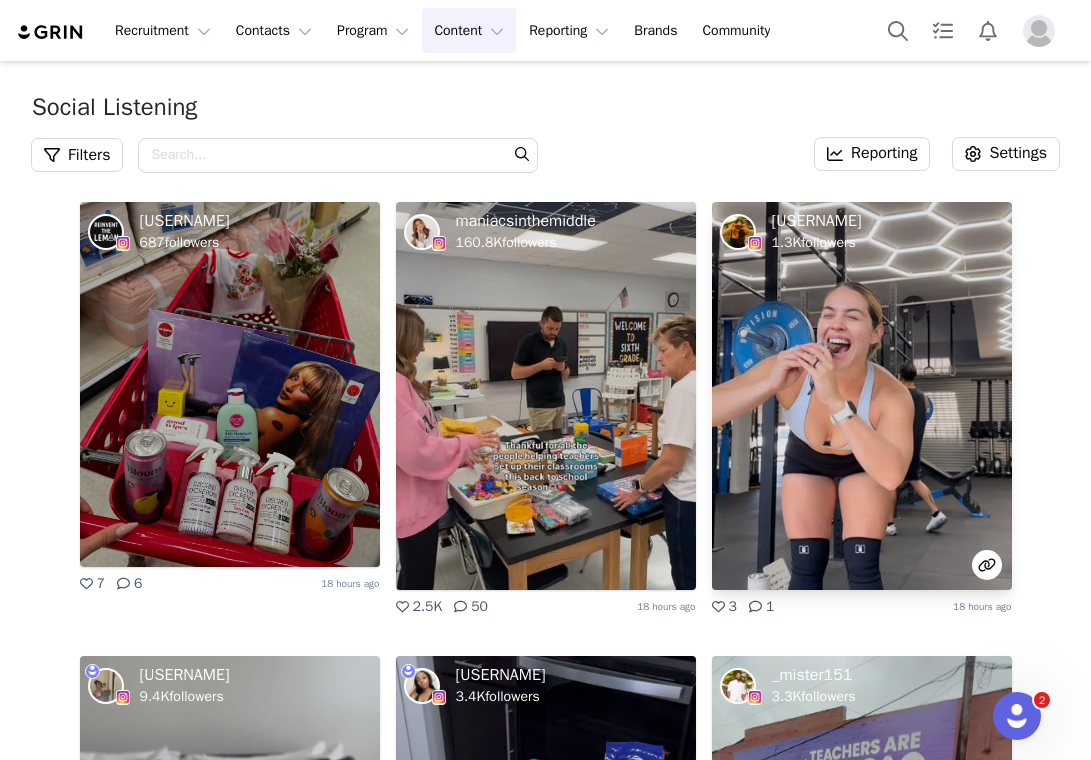 click at bounding box center [862, 396] 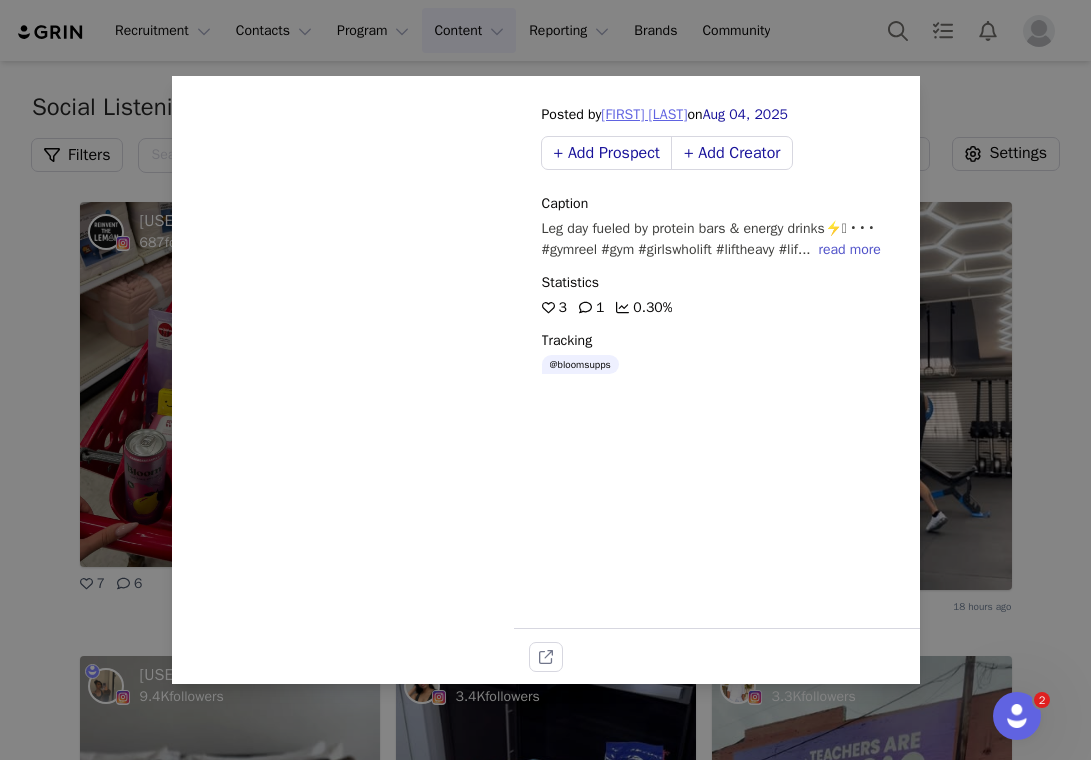 click on "marissa k" at bounding box center (644, 114) 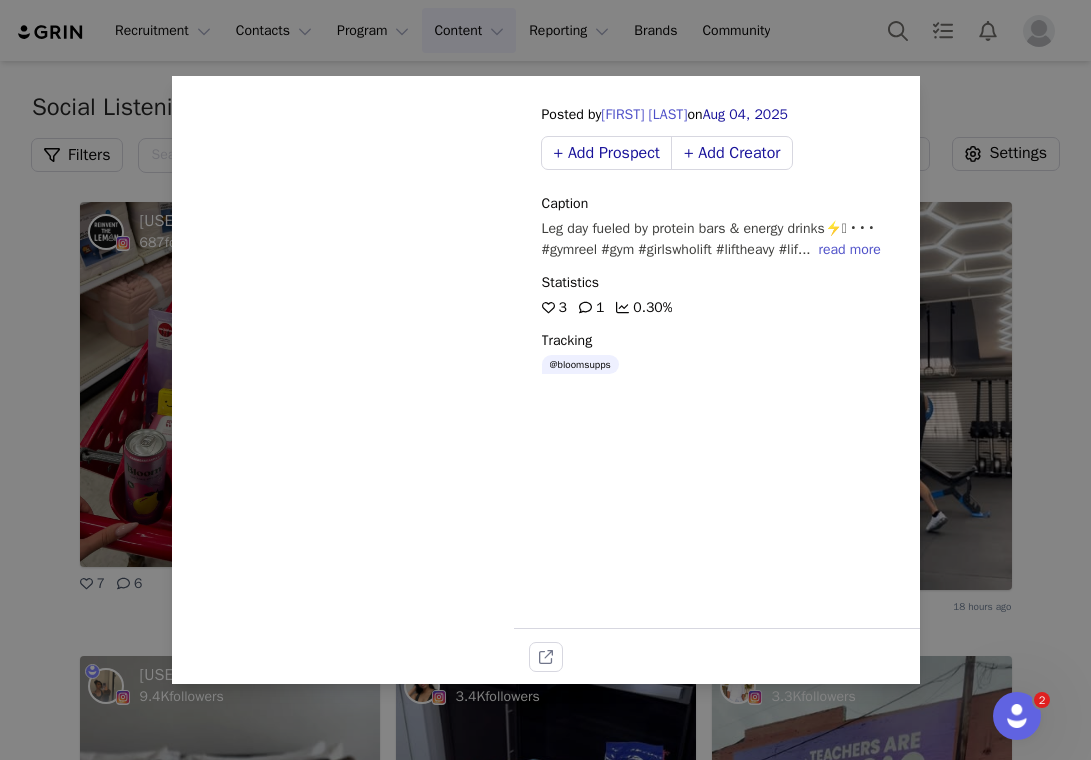 click on "Sorry, your browser does not support videos. Posted by  marissa k  on  Aug 04, 2025 + Add Prospect + Add Creator Caption Leg day fueled by protein bars & energy drinks⚡️🫡
•
•
•
#gymreel #gym #girlswholift #liftheavy #lif... read more Statistics 3 1 0.30% Tracking @bloomsupps" at bounding box center [545, 380] 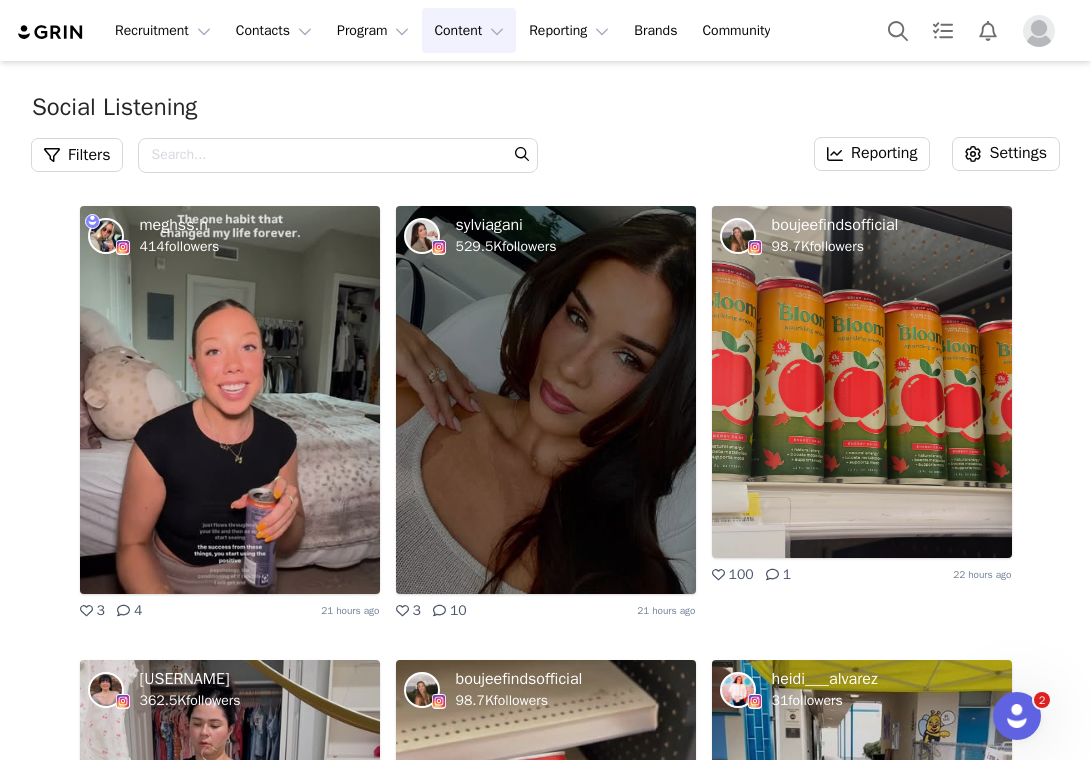 scroll, scrollTop: 8157, scrollLeft: 0, axis: vertical 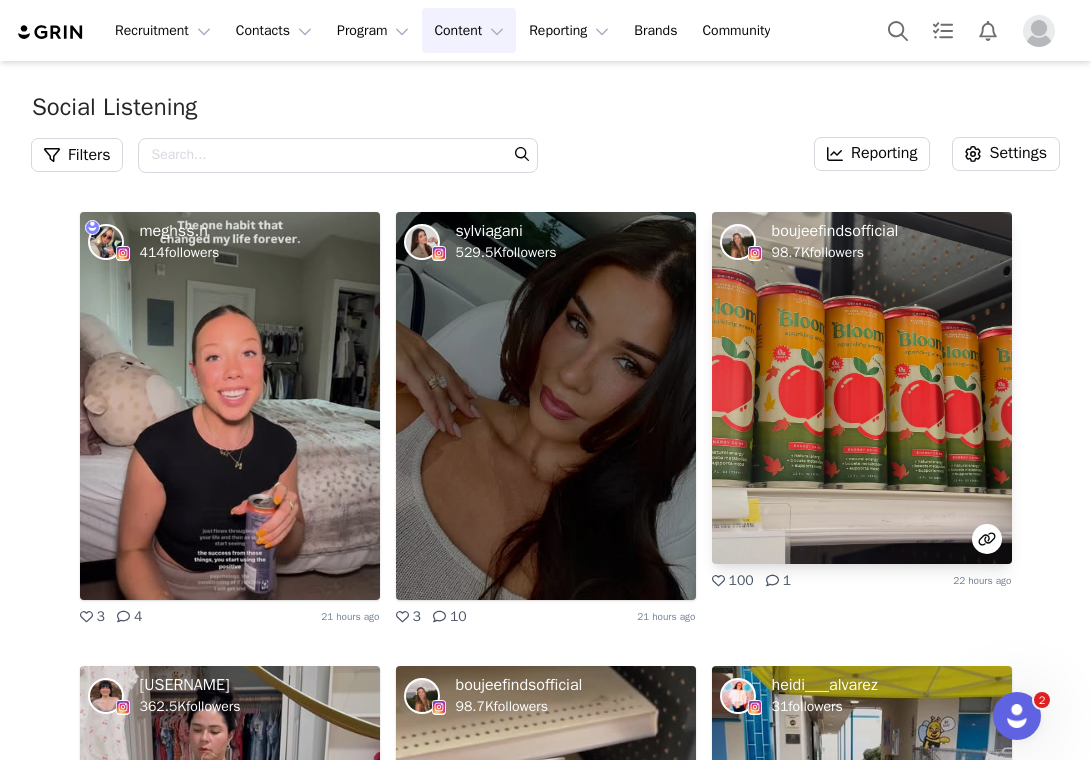 click at bounding box center [862, 388] 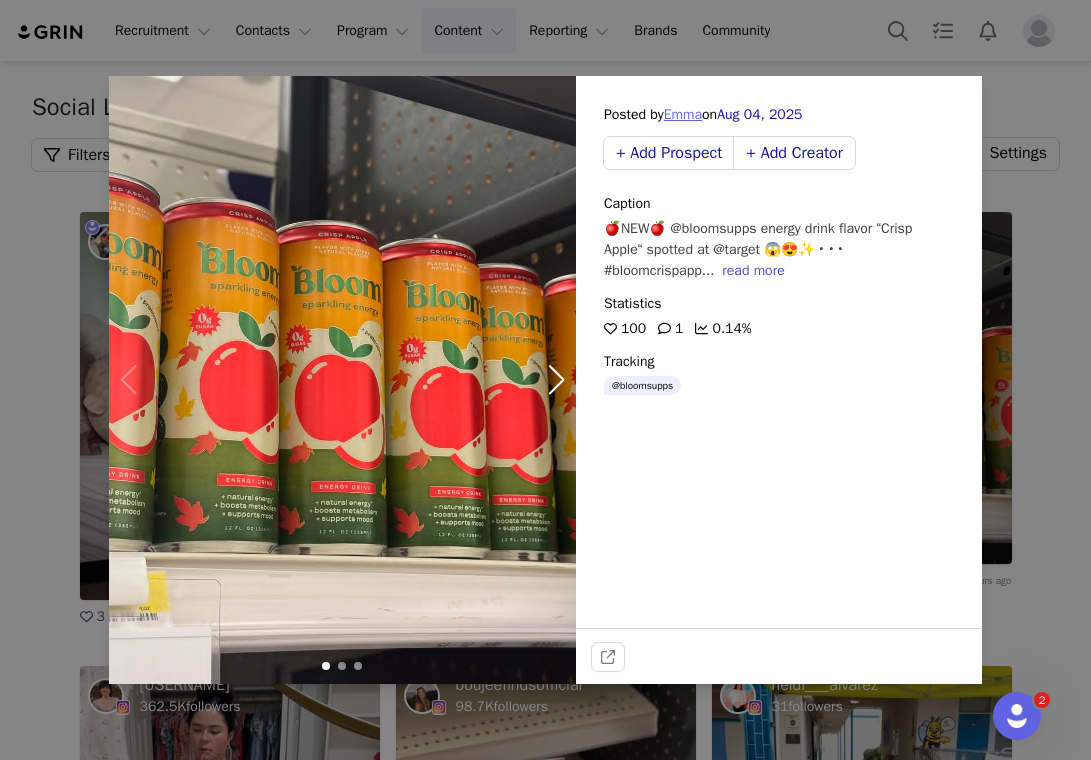 click on "Emma" at bounding box center [683, 114] 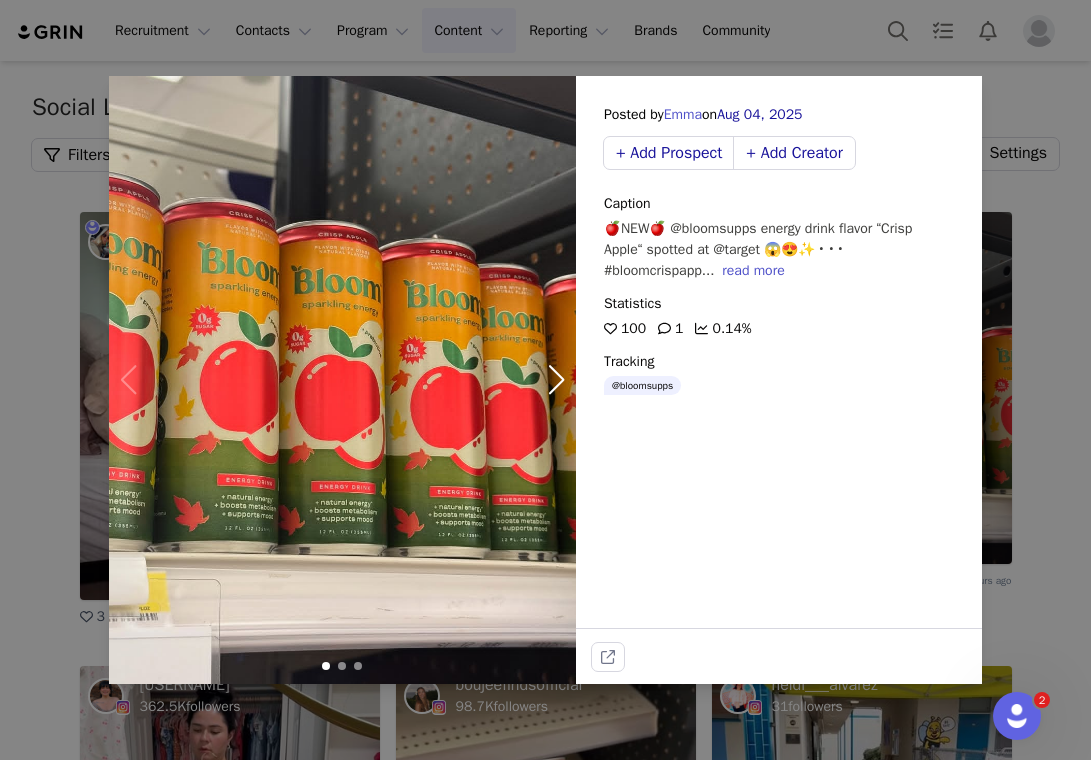 click on "Posted by  Emma  on  Aug 04, 2025 + Add Prospect + Add Creator Caption 🍎NEW🍎 @bloomsupps energy drink flavor “Crisp Apple“ spotted at @target 😱😍✨
•
•
•
#bloomcrispapp... read more Statistics 100 1 0.14% Tracking @bloomsupps" at bounding box center (545, 380) 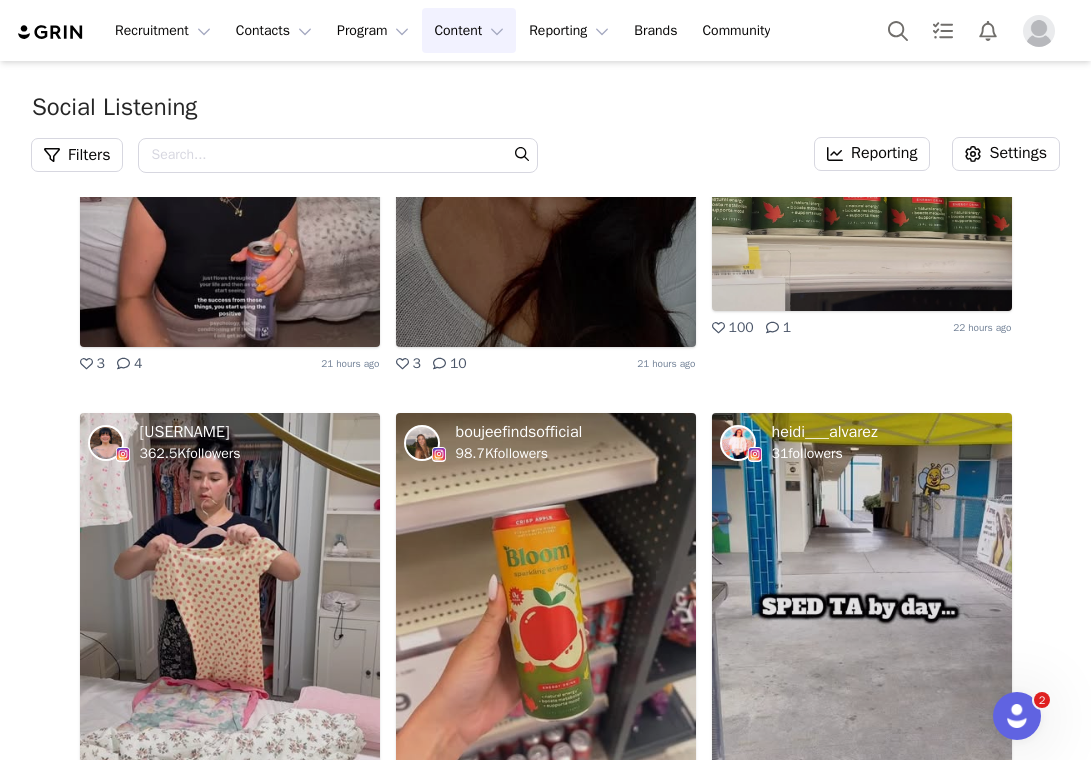 scroll, scrollTop: 8409, scrollLeft: 0, axis: vertical 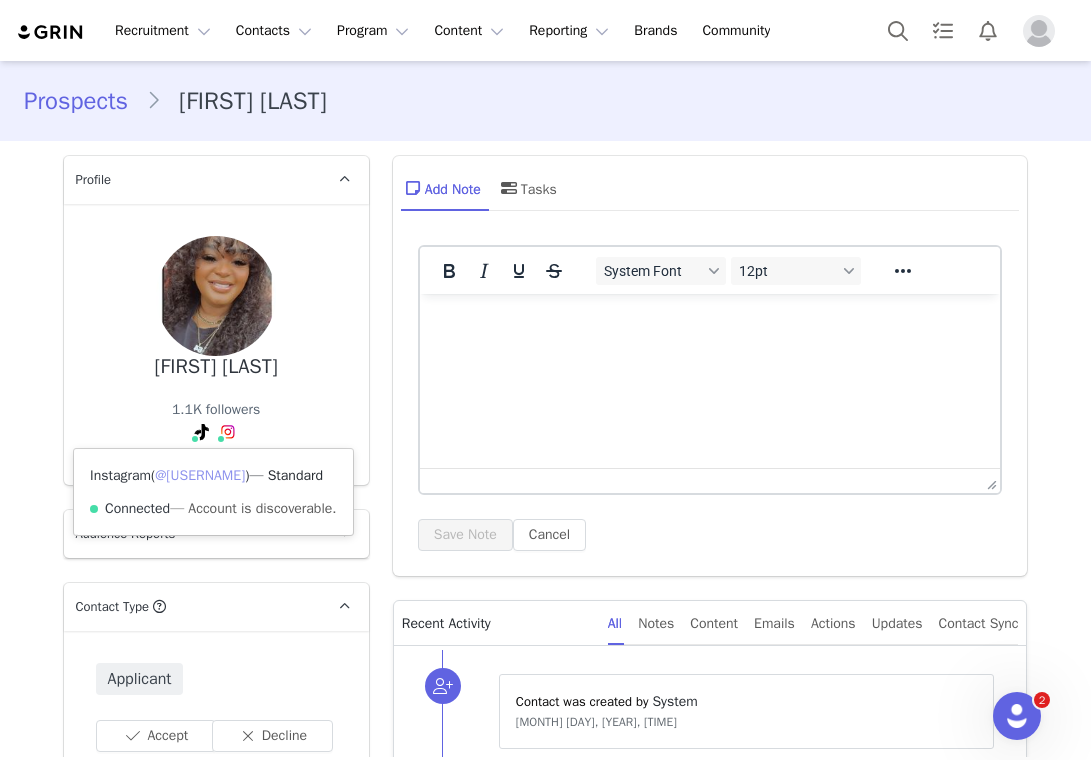 click on "@[USERNAME]" at bounding box center (200, 475) 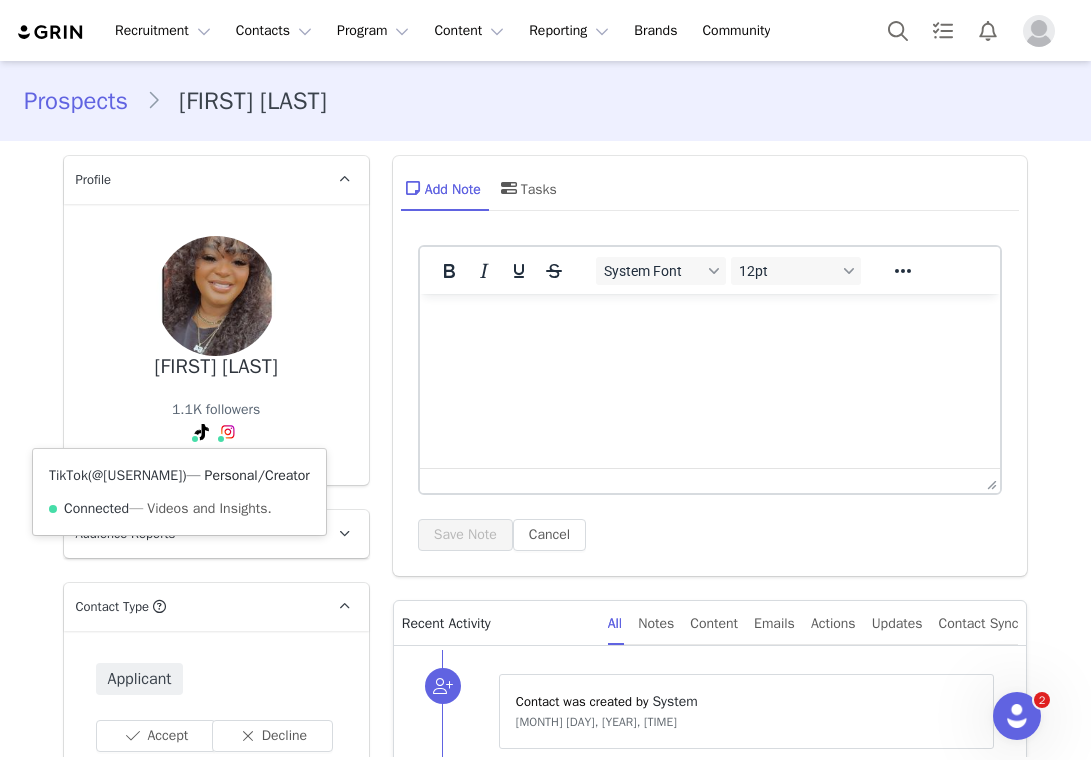 click on "@[USERNAME]" at bounding box center [137, 475] 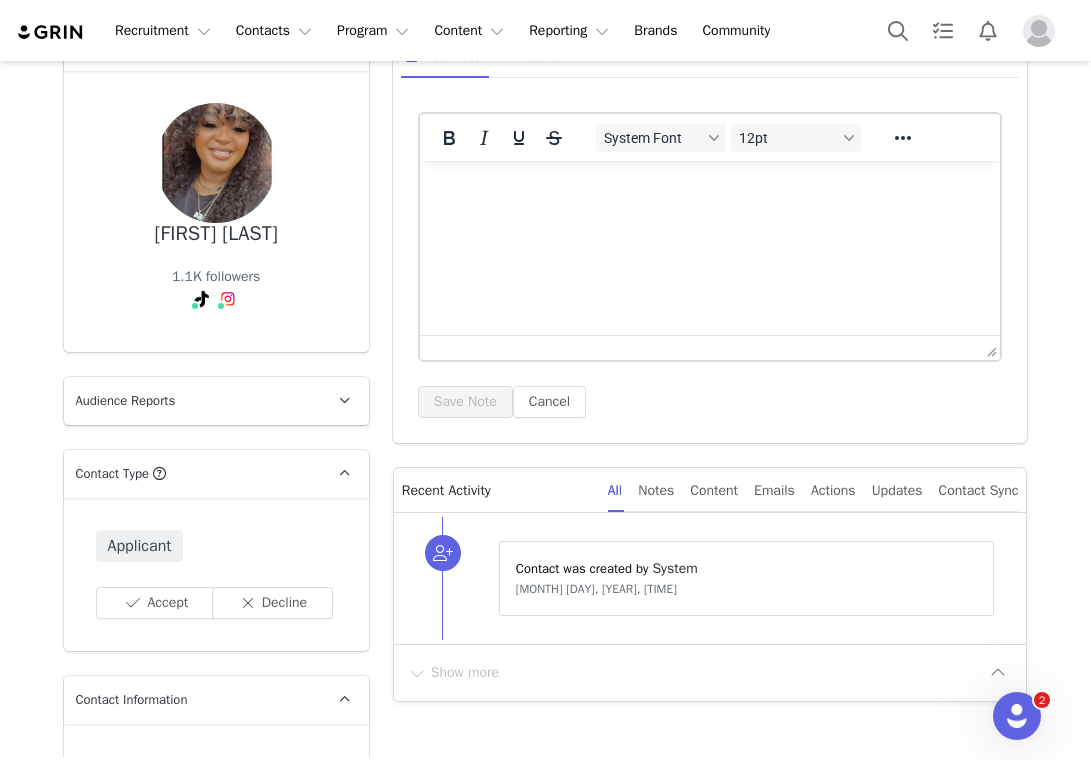 scroll, scrollTop: 162, scrollLeft: 0, axis: vertical 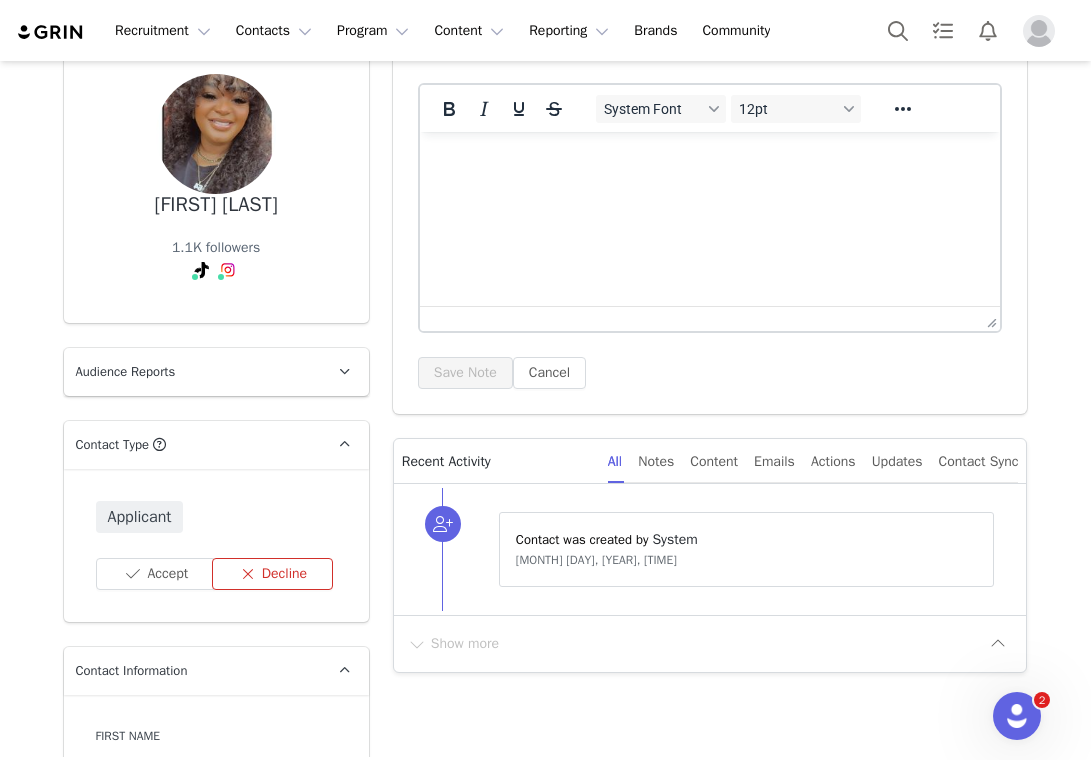 click on "Decline" at bounding box center (272, 574) 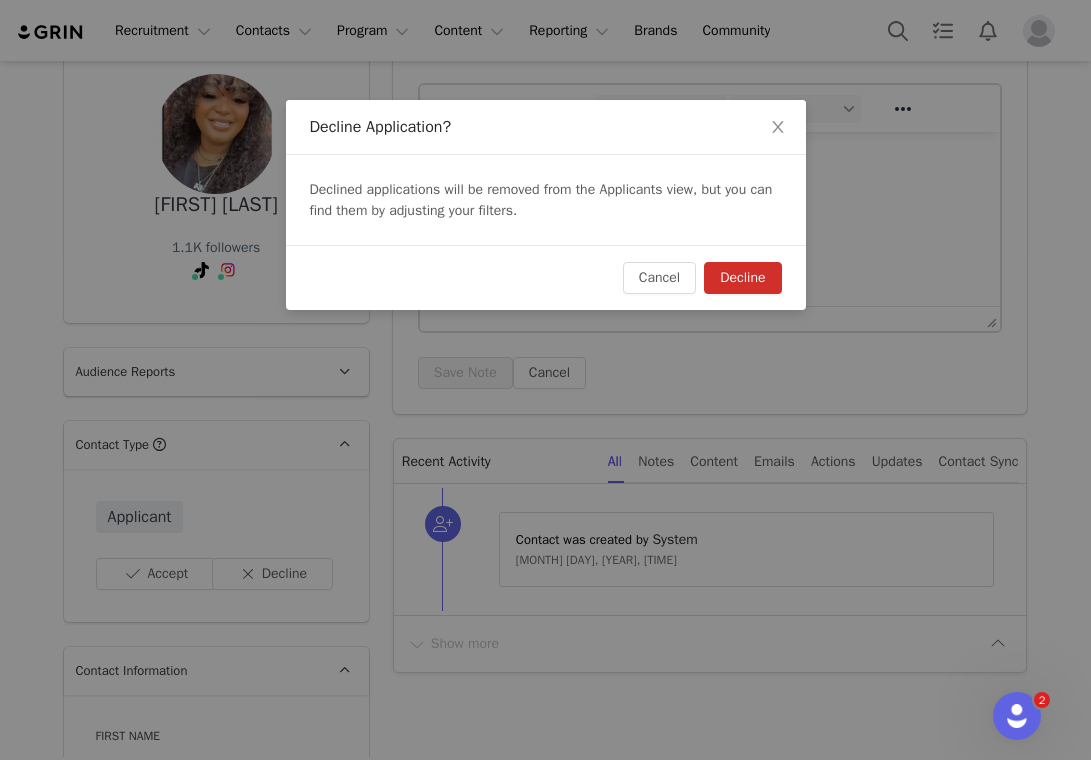 click on "Decline" at bounding box center [742, 278] 